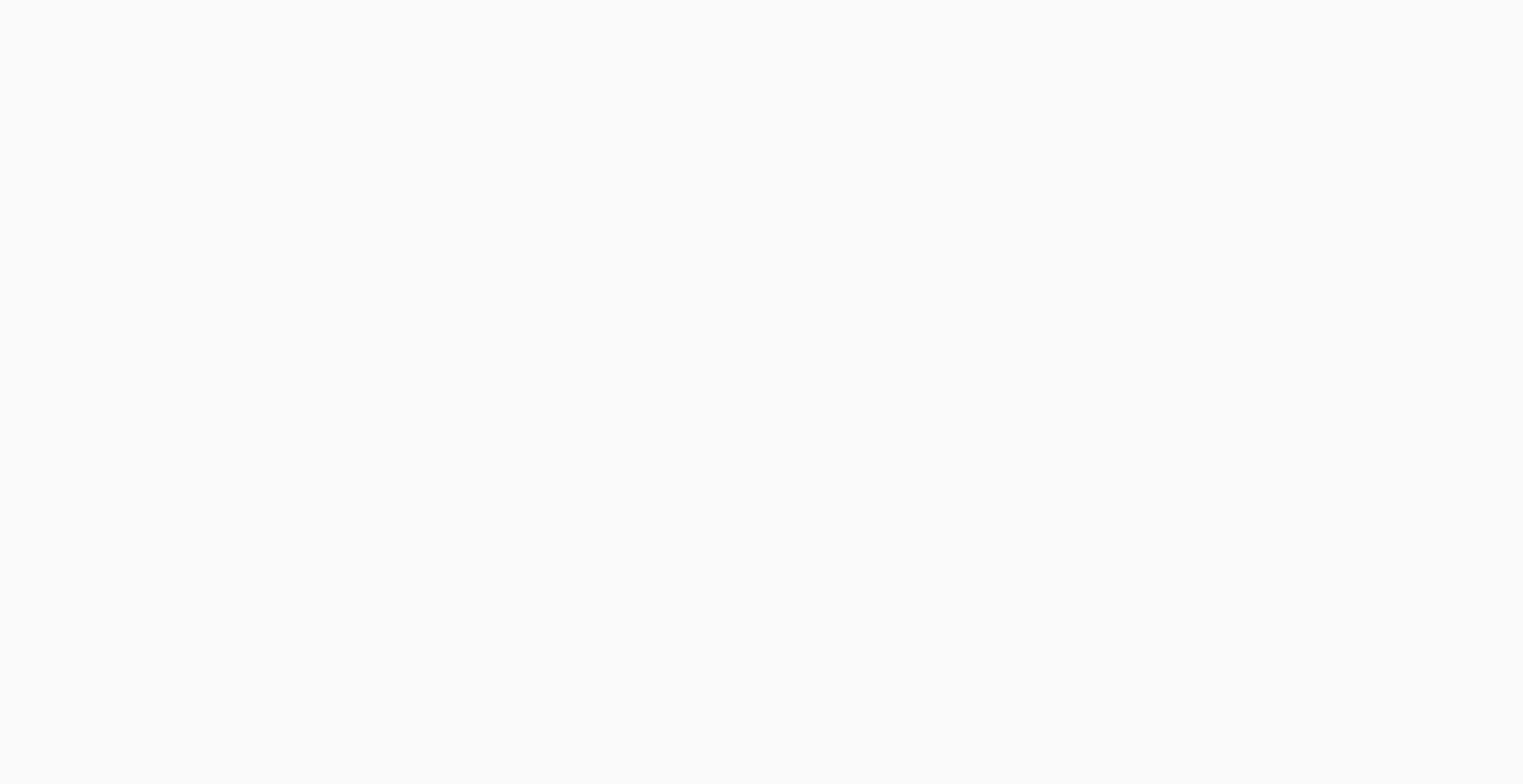 scroll, scrollTop: 0, scrollLeft: 0, axis: both 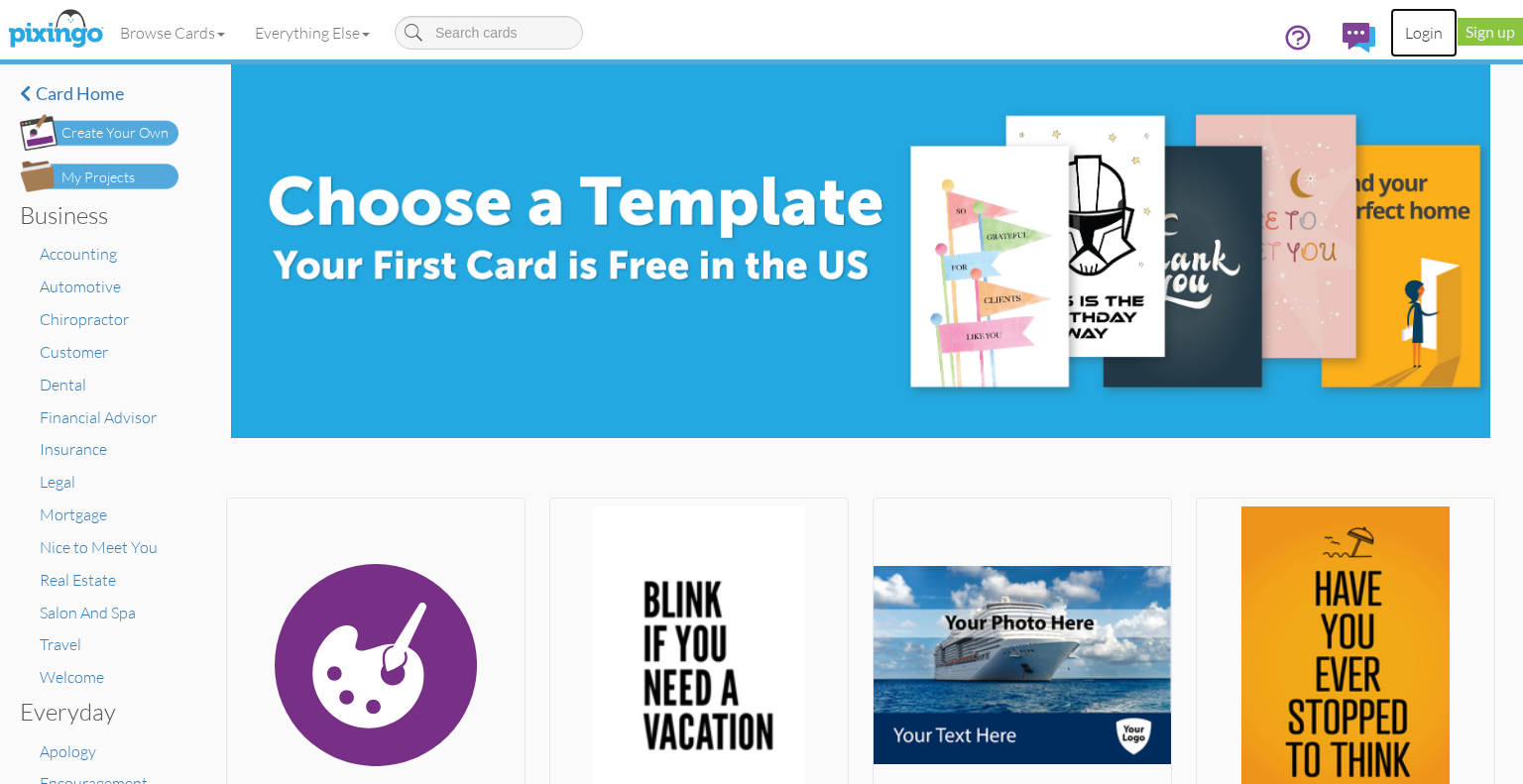 click on "Login" at bounding box center [1424, 33] 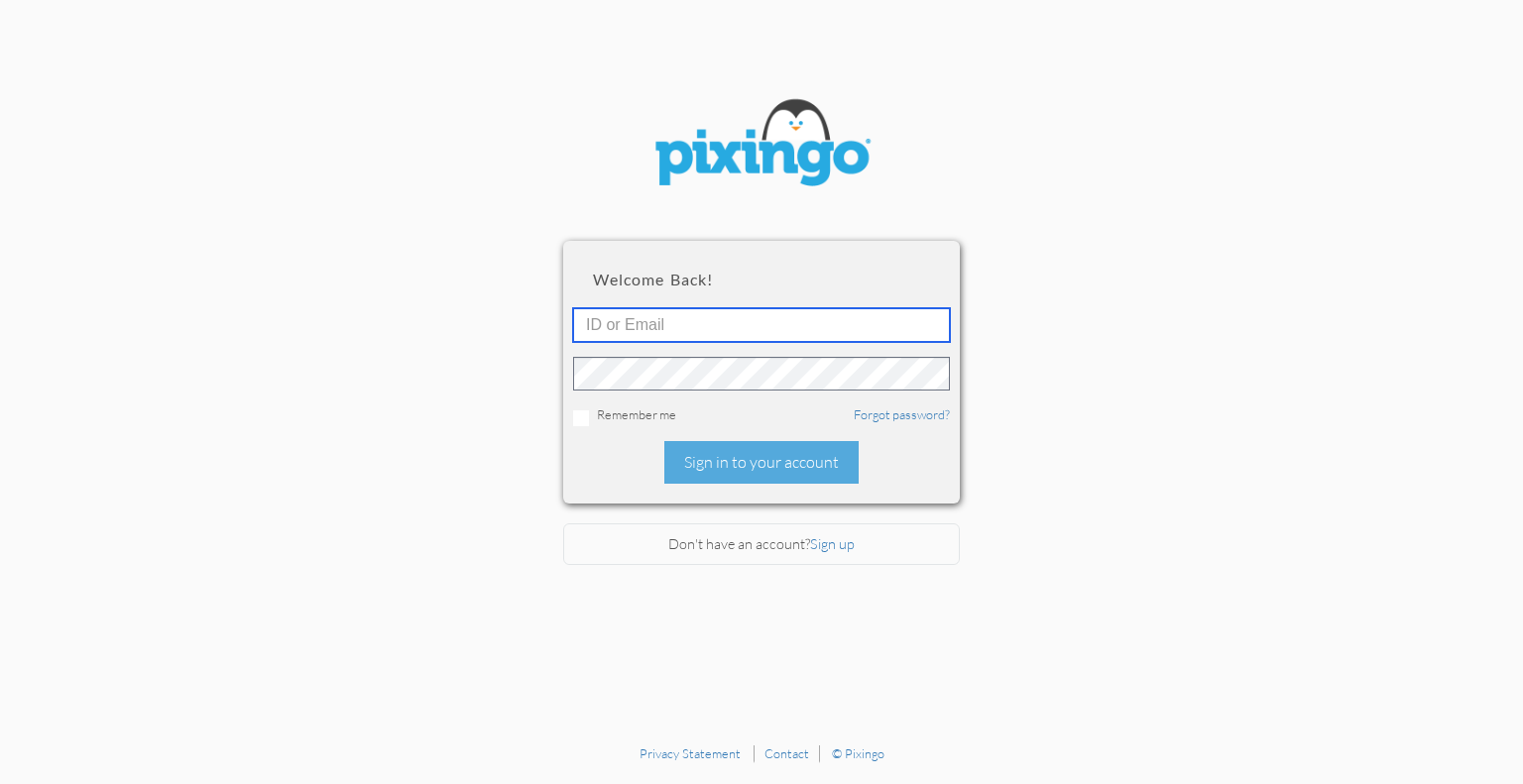 click at bounding box center (762, 325) 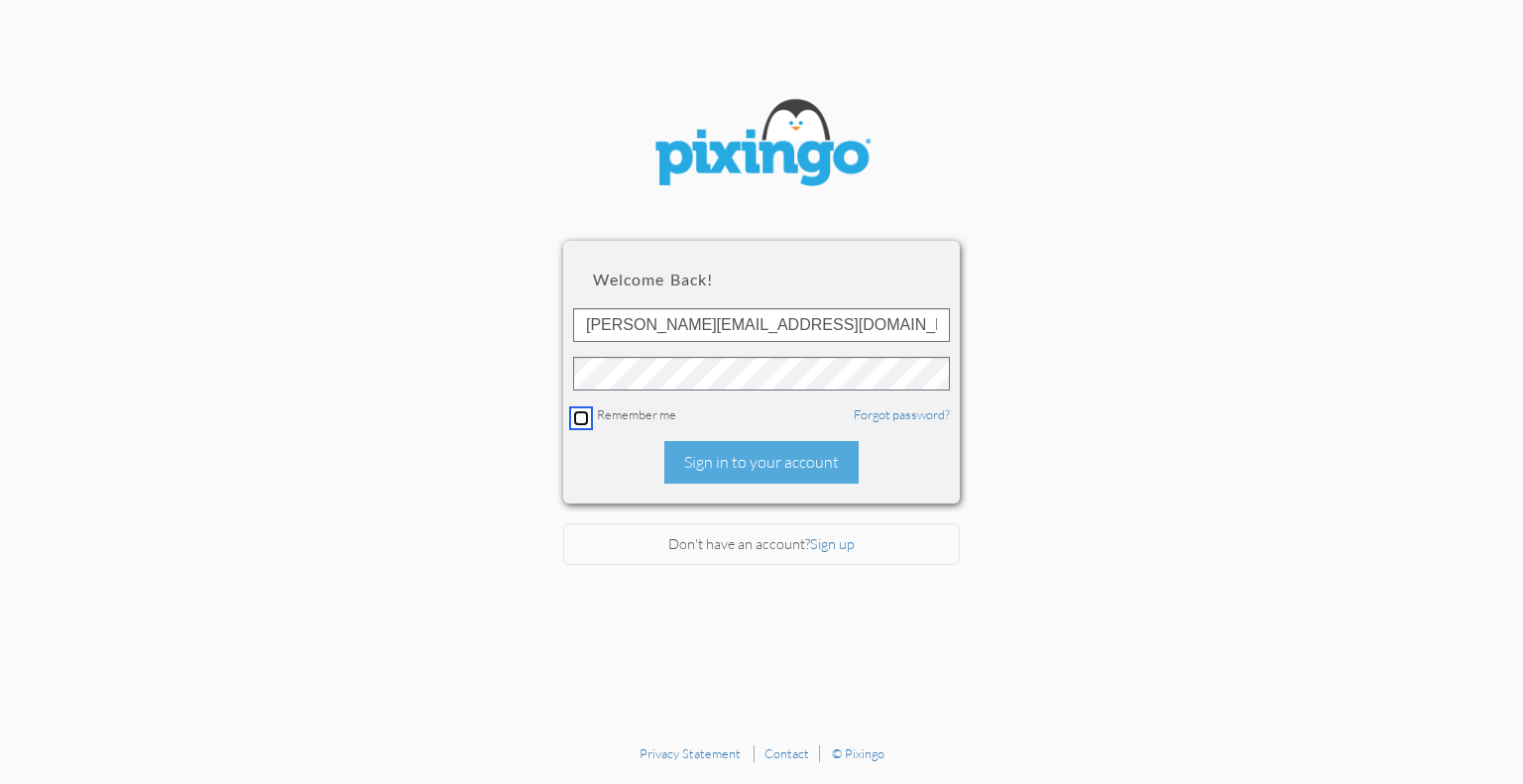 click at bounding box center [581, 418] 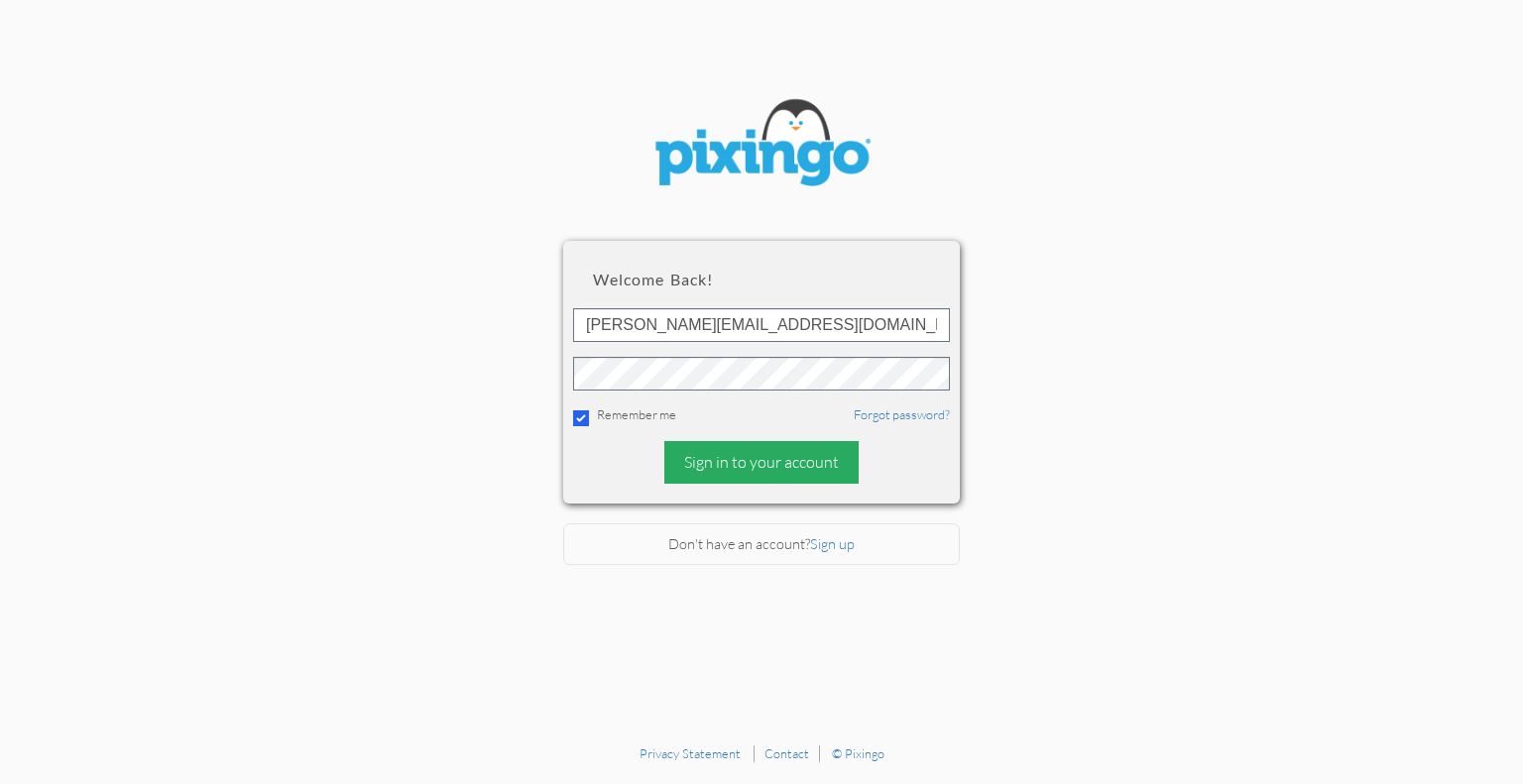 click on "Sign in to your account" at bounding box center [762, 462] 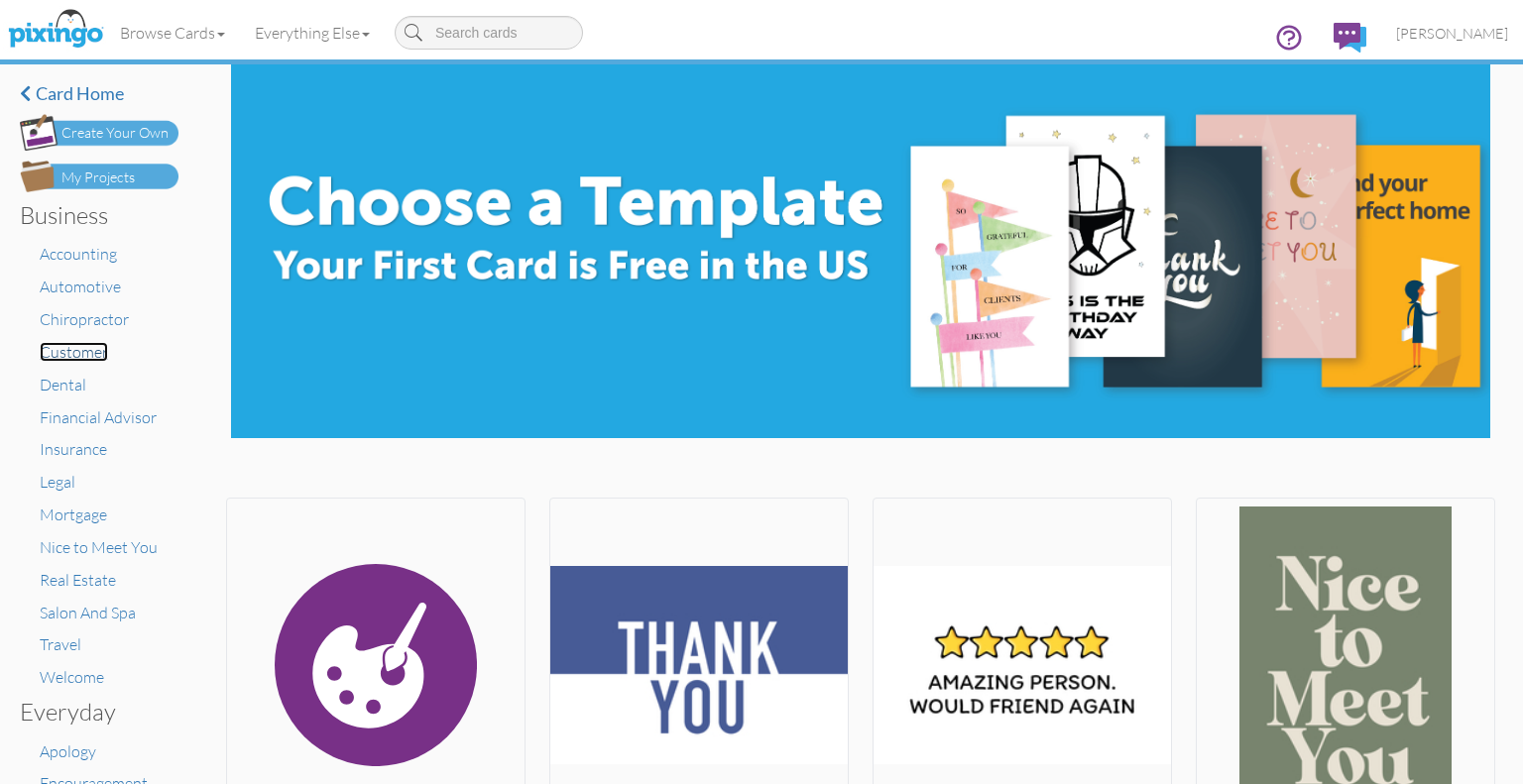 click on "Customer" at bounding box center (73, 352) 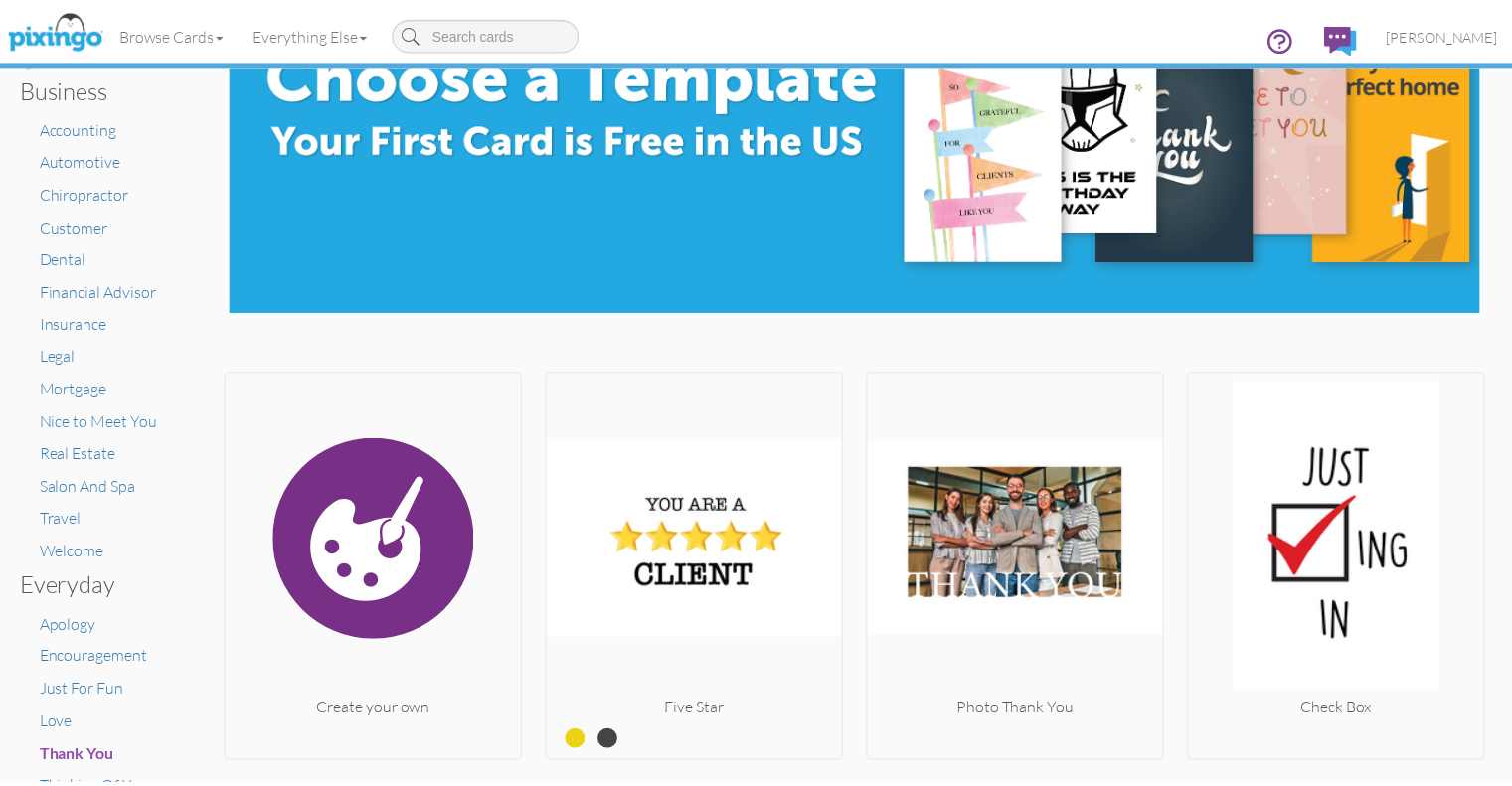 scroll, scrollTop: 0, scrollLeft: 0, axis: both 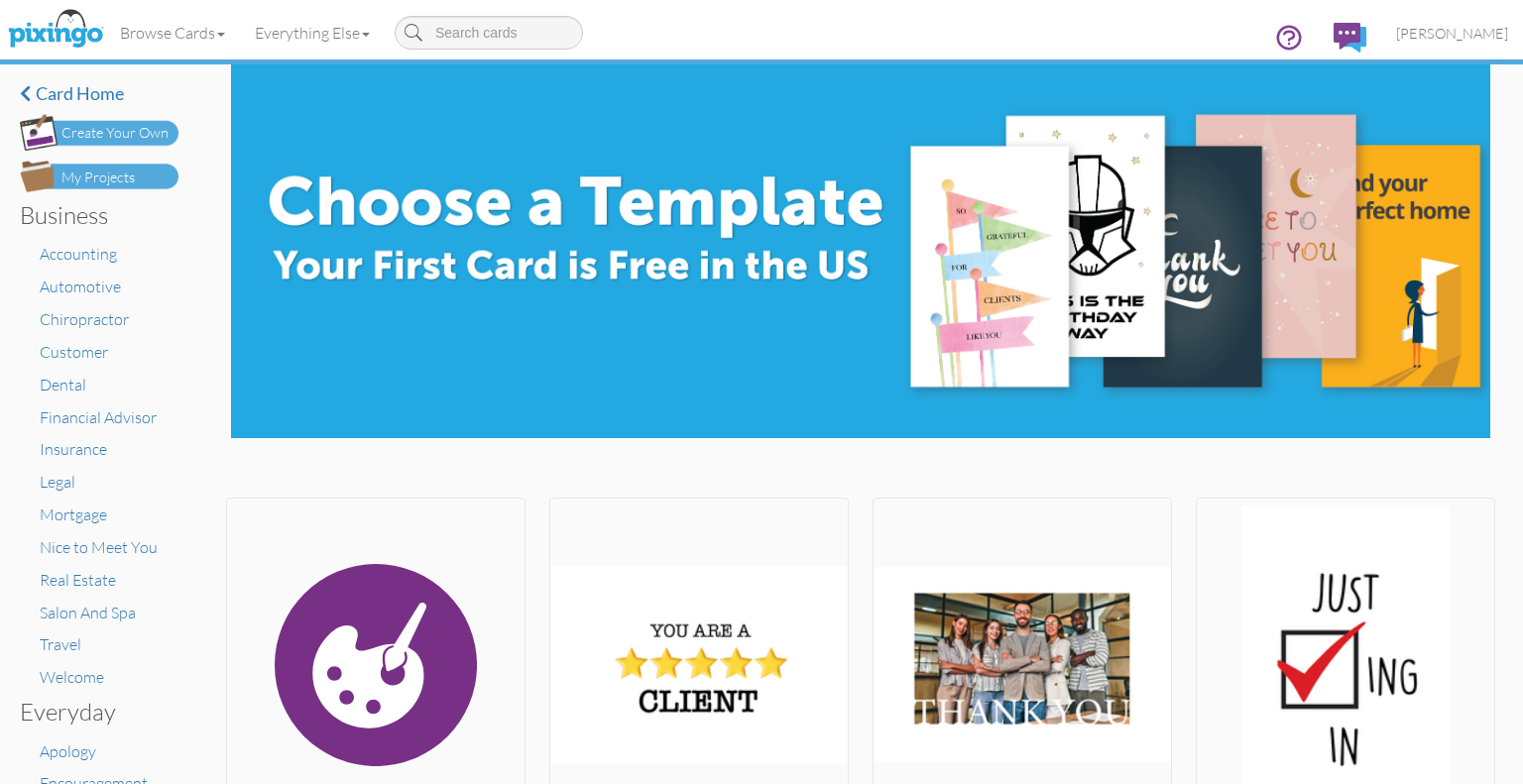 click on "My Projects" at bounding box center [98, 177] 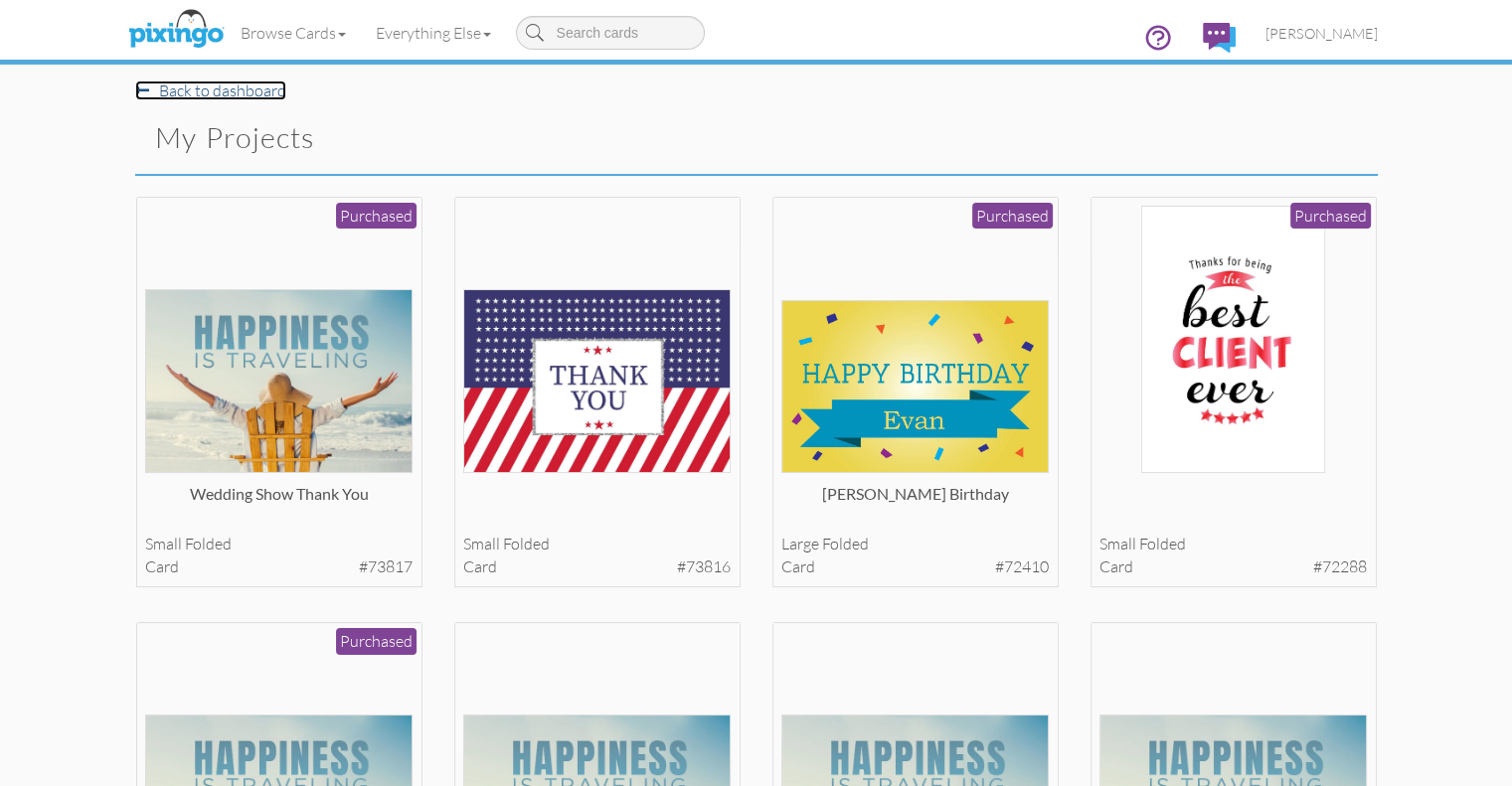 click on "Back to
dashboard" at bounding box center (211, 90) 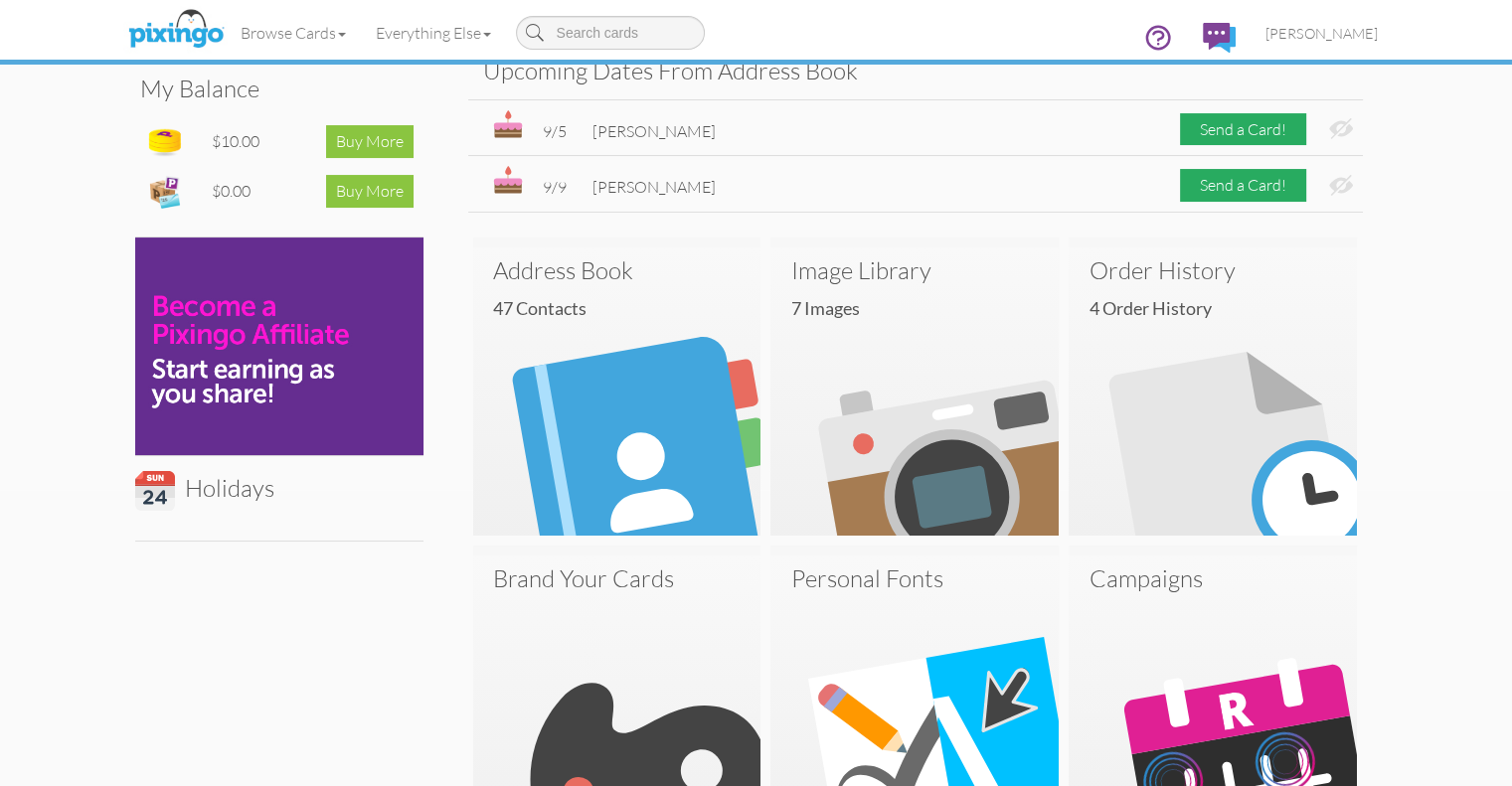 scroll, scrollTop: 298, scrollLeft: 0, axis: vertical 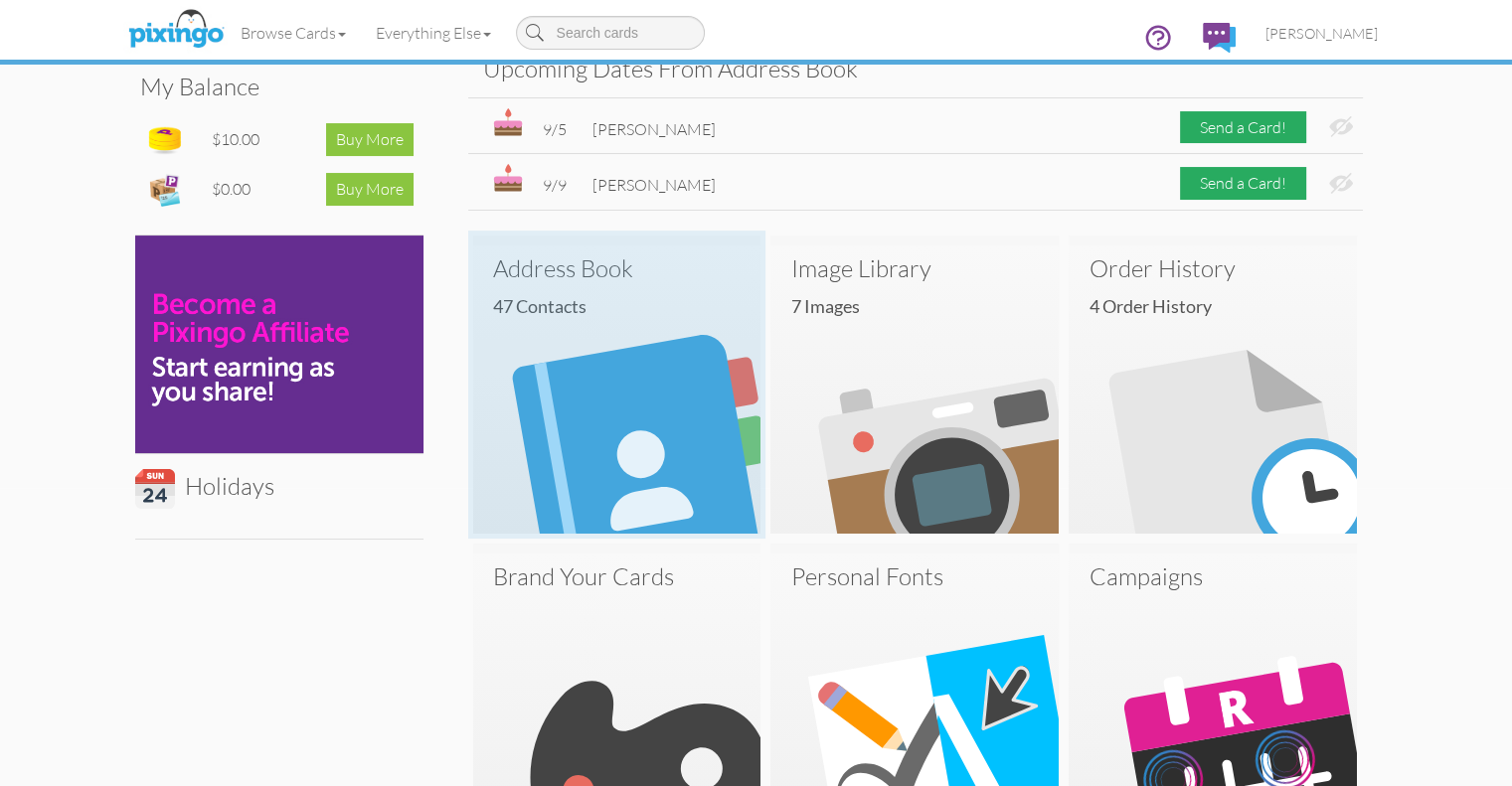 click on "47 Contacts" at bounding box center [624, 307] 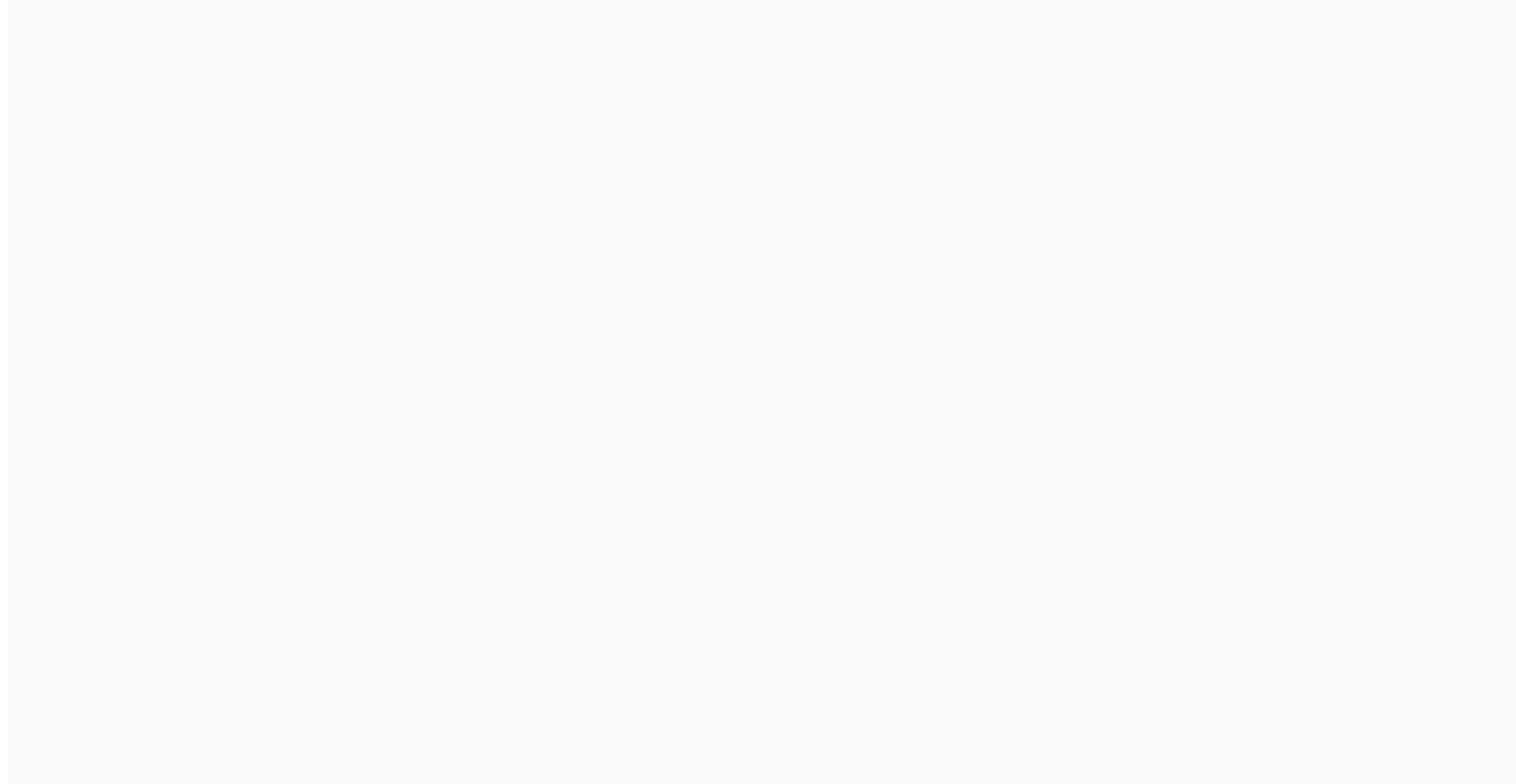 scroll, scrollTop: 0, scrollLeft: 0, axis: both 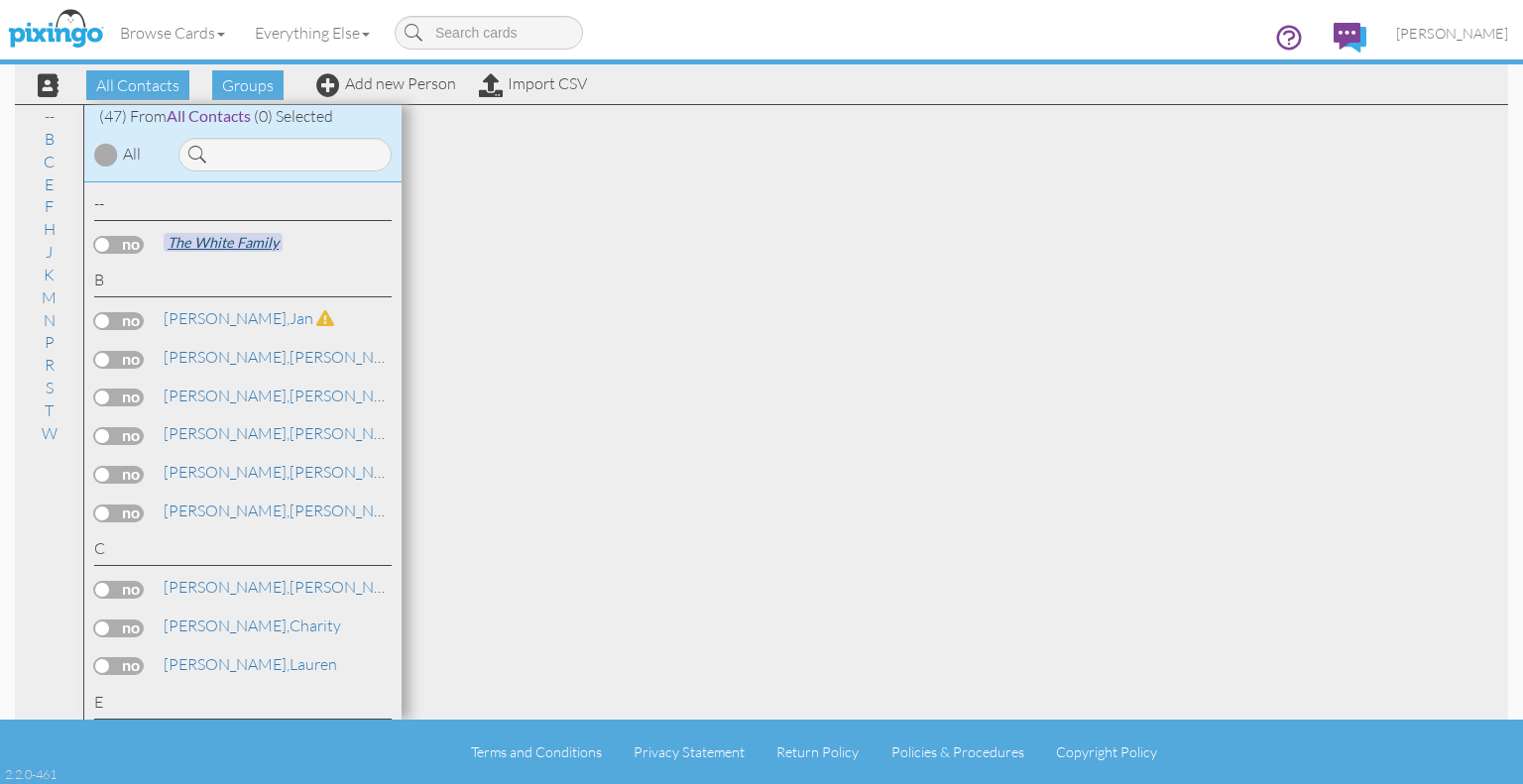click on "The White Family" at bounding box center [223, 242] 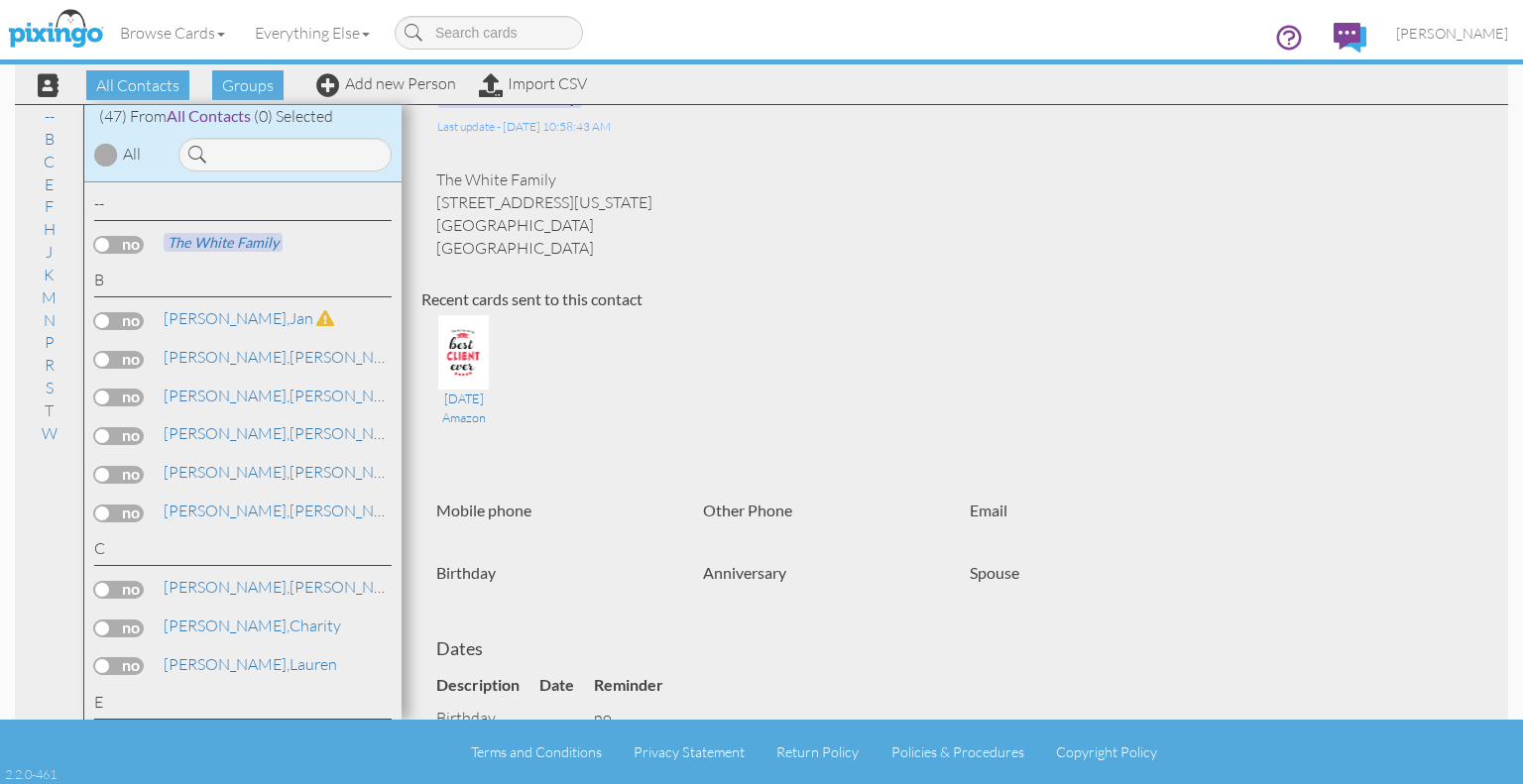 scroll, scrollTop: 0, scrollLeft: 0, axis: both 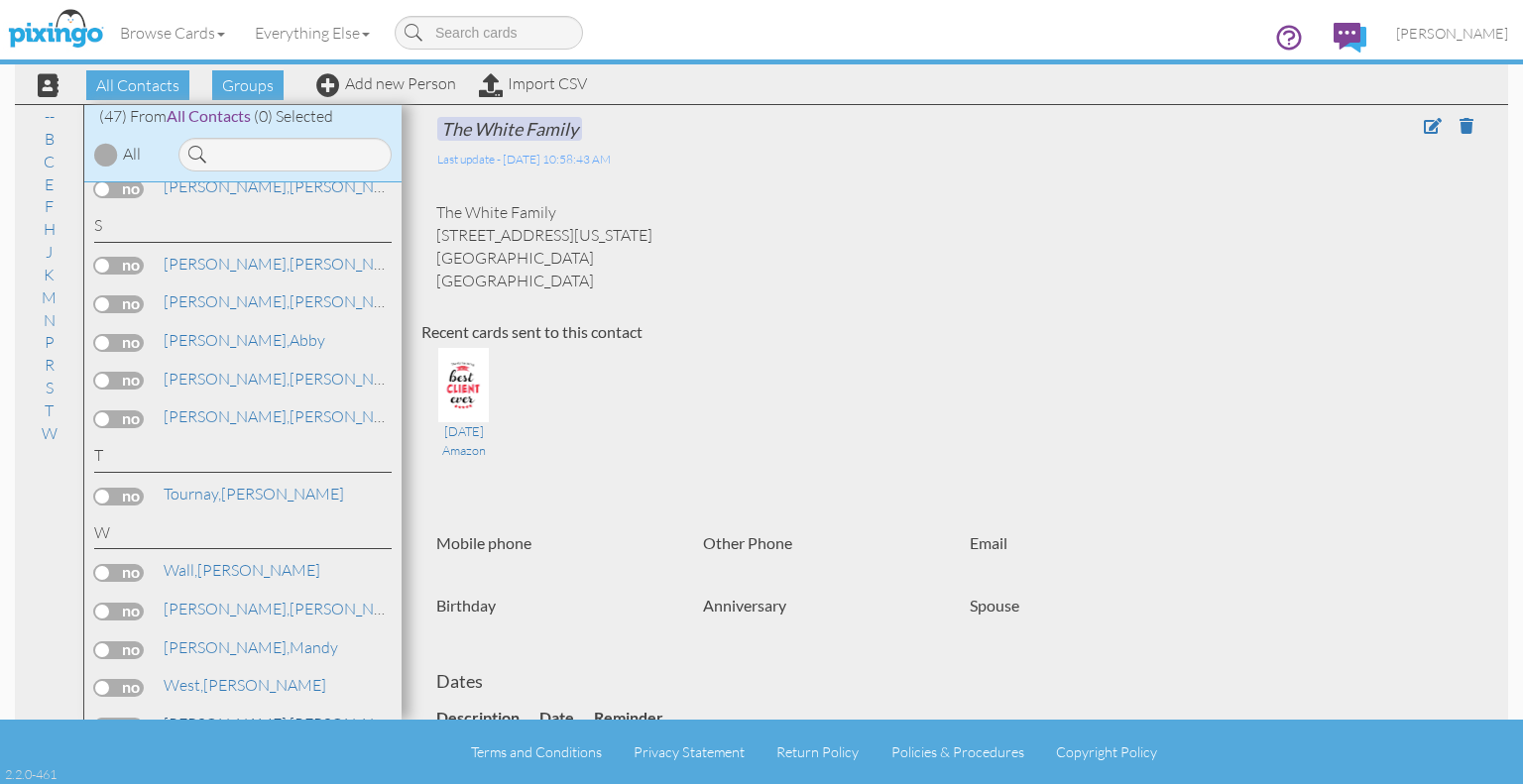 click on "[PERSON_NAME][GEOGRAPHIC_DATA]" at bounding box center (298, 724) 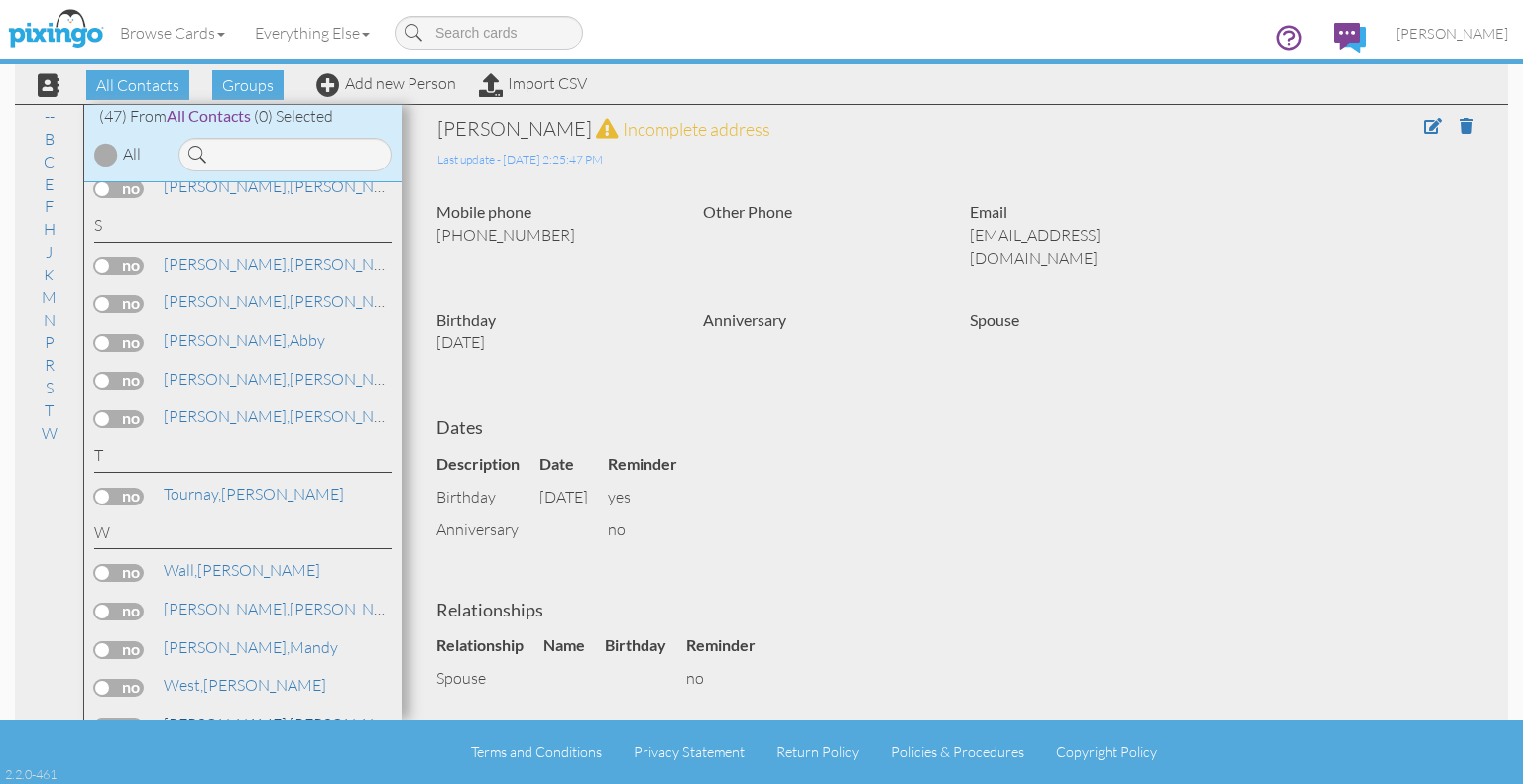 scroll, scrollTop: 1603, scrollLeft: 0, axis: vertical 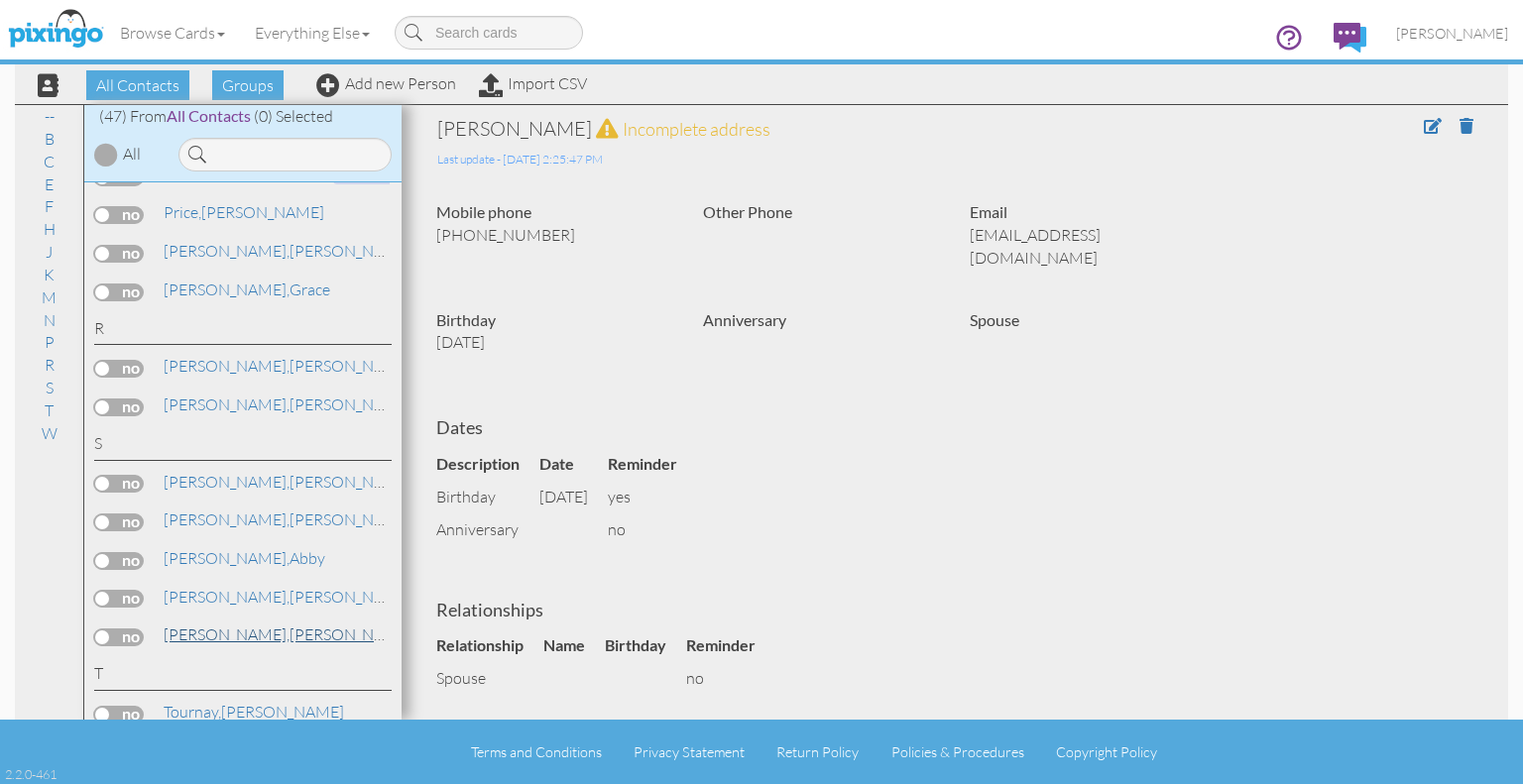 click on "[PERSON_NAME]" at bounding box center (288, 634) 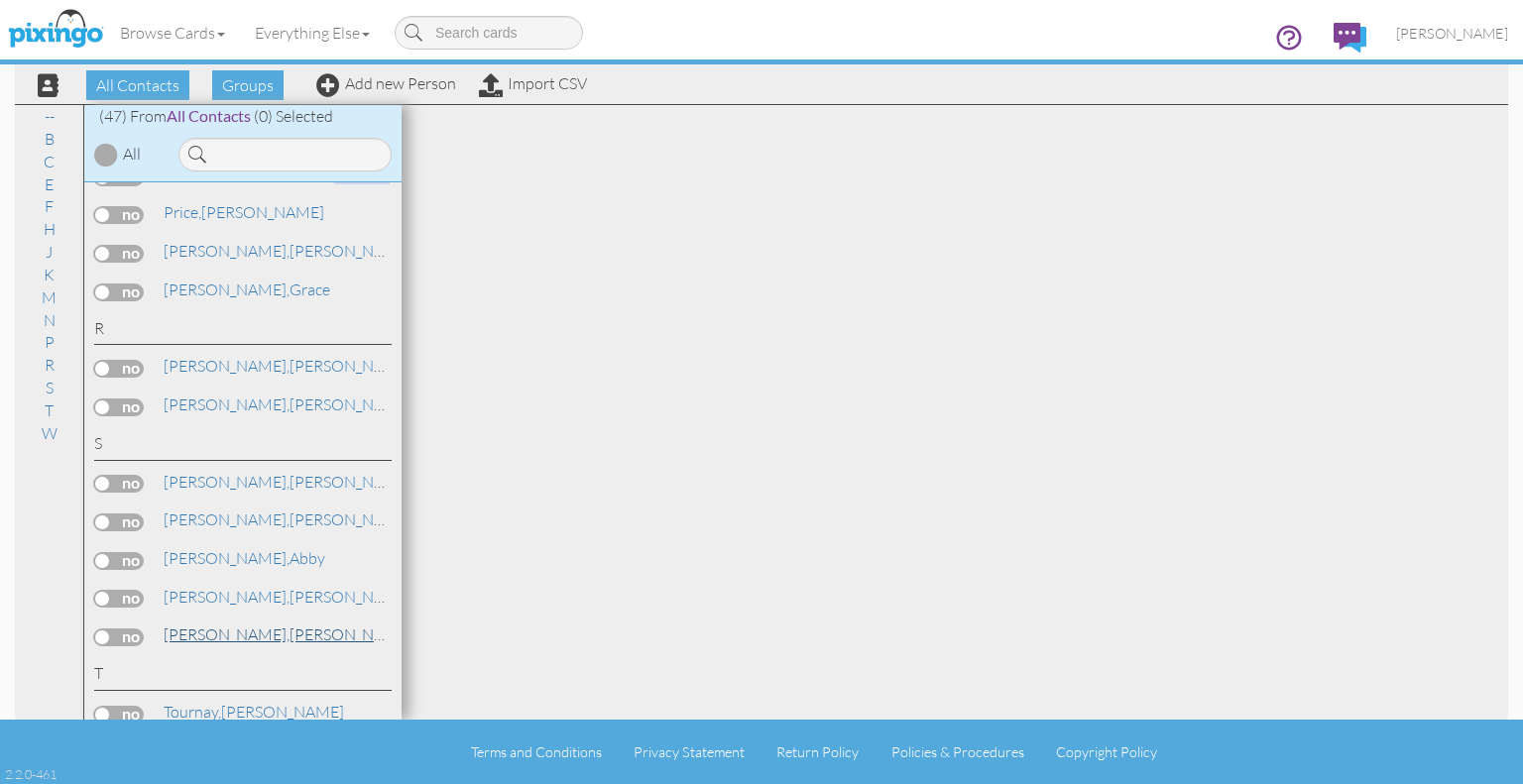 scroll, scrollTop: 0, scrollLeft: 0, axis: both 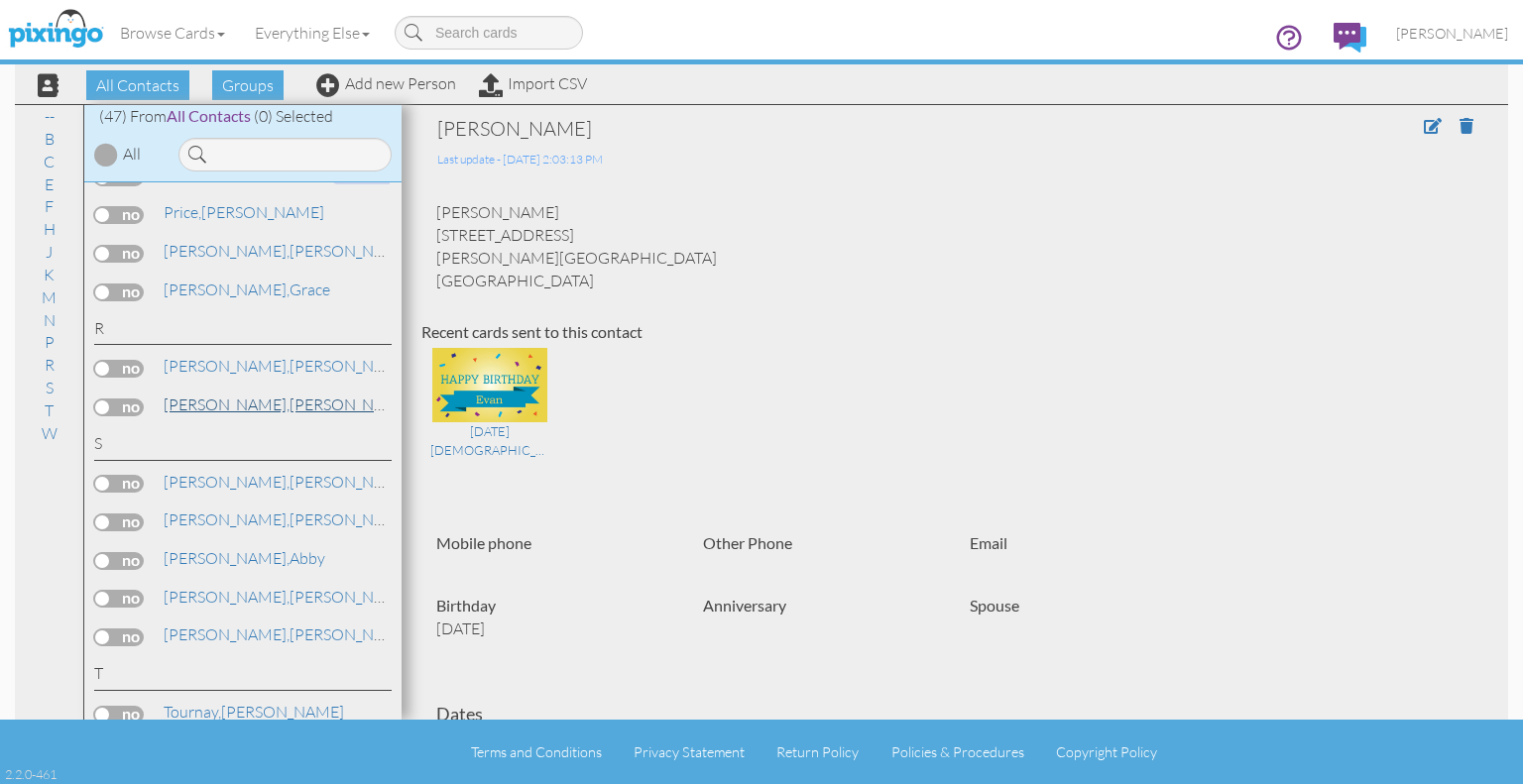 click on "[PERSON_NAME]" at bounding box center (288, 404) 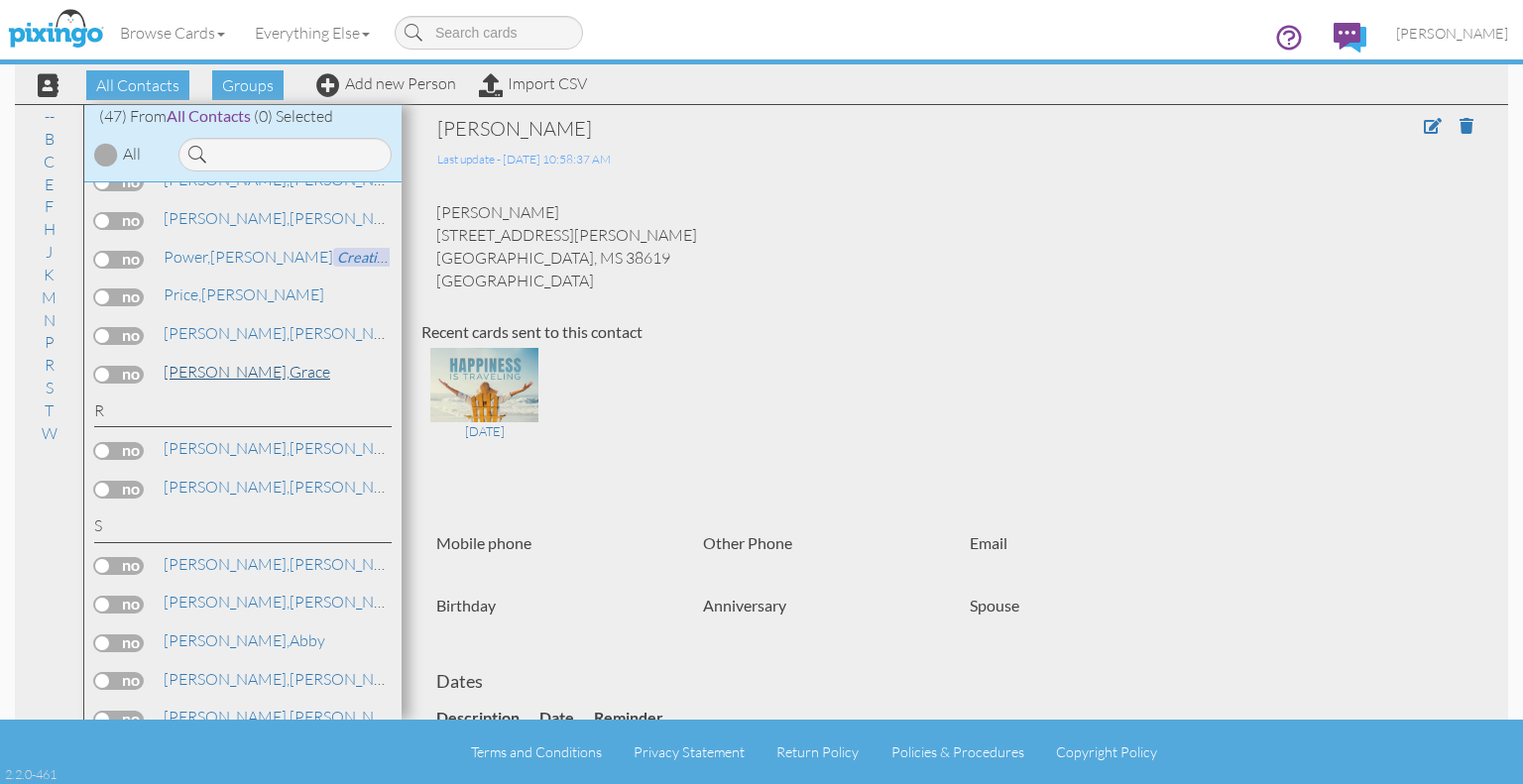 scroll, scrollTop: 1519, scrollLeft: 0, axis: vertical 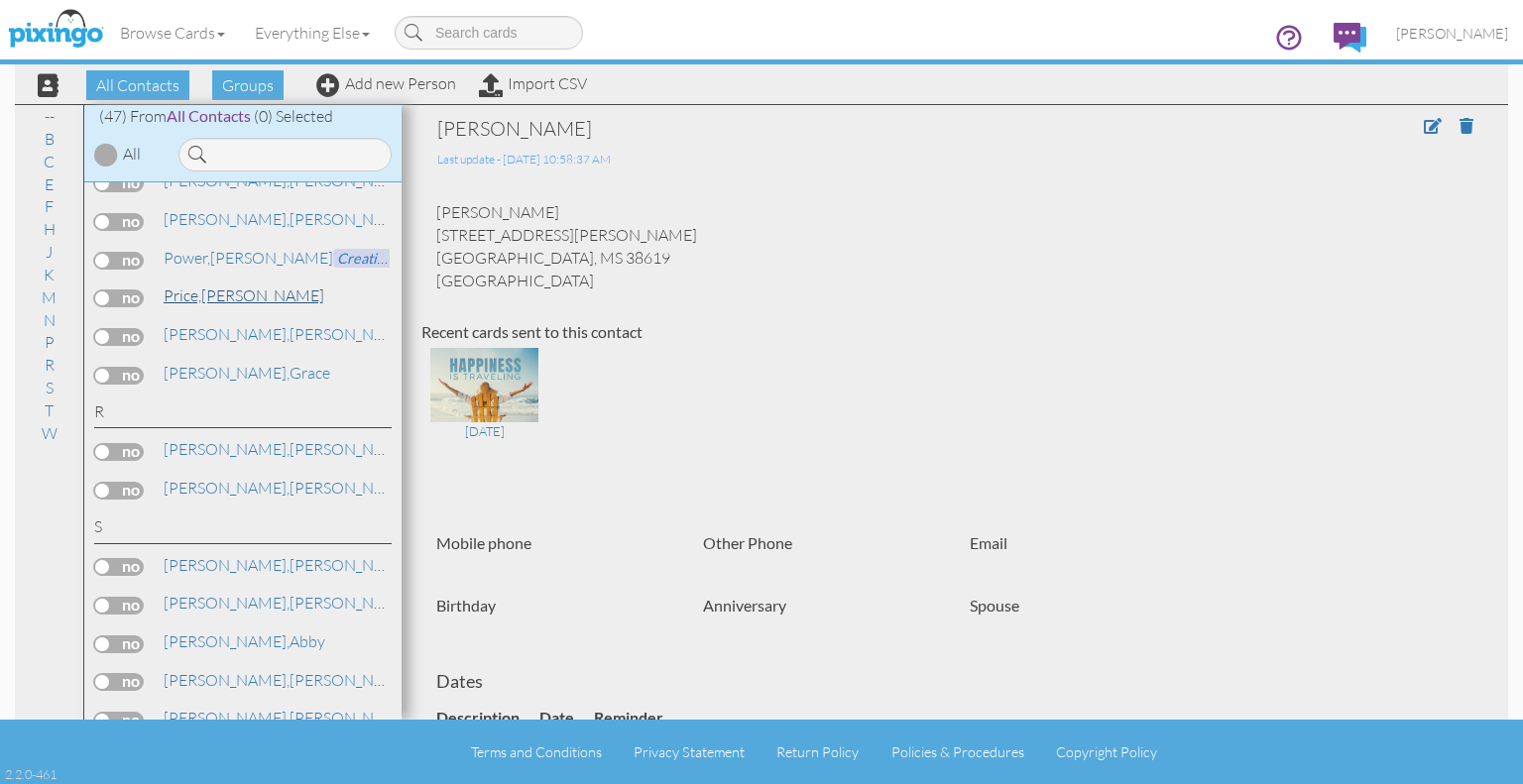 click on "[PERSON_NAME]" at bounding box center (244, 295) 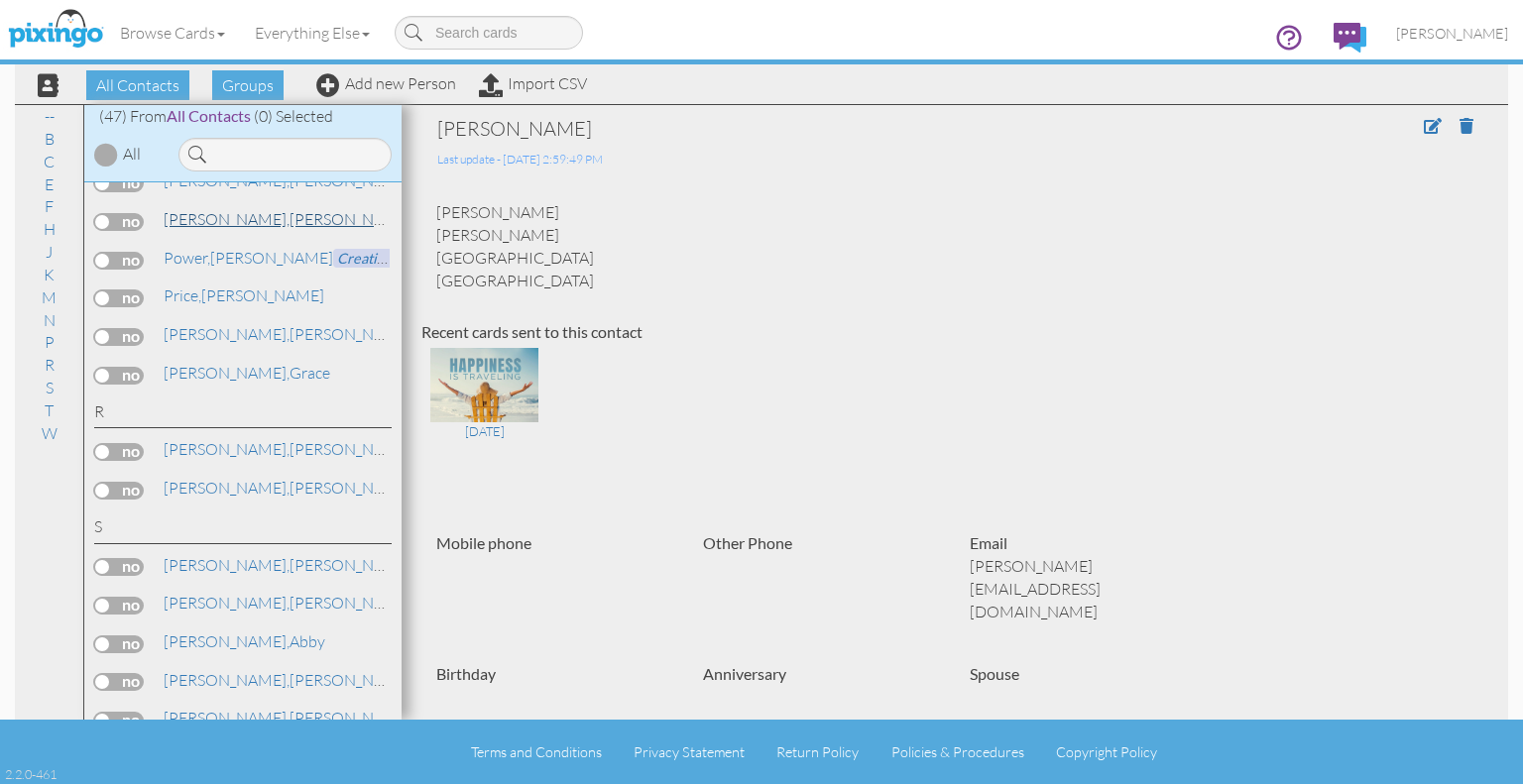click on "[PERSON_NAME]" at bounding box center (288, 219) 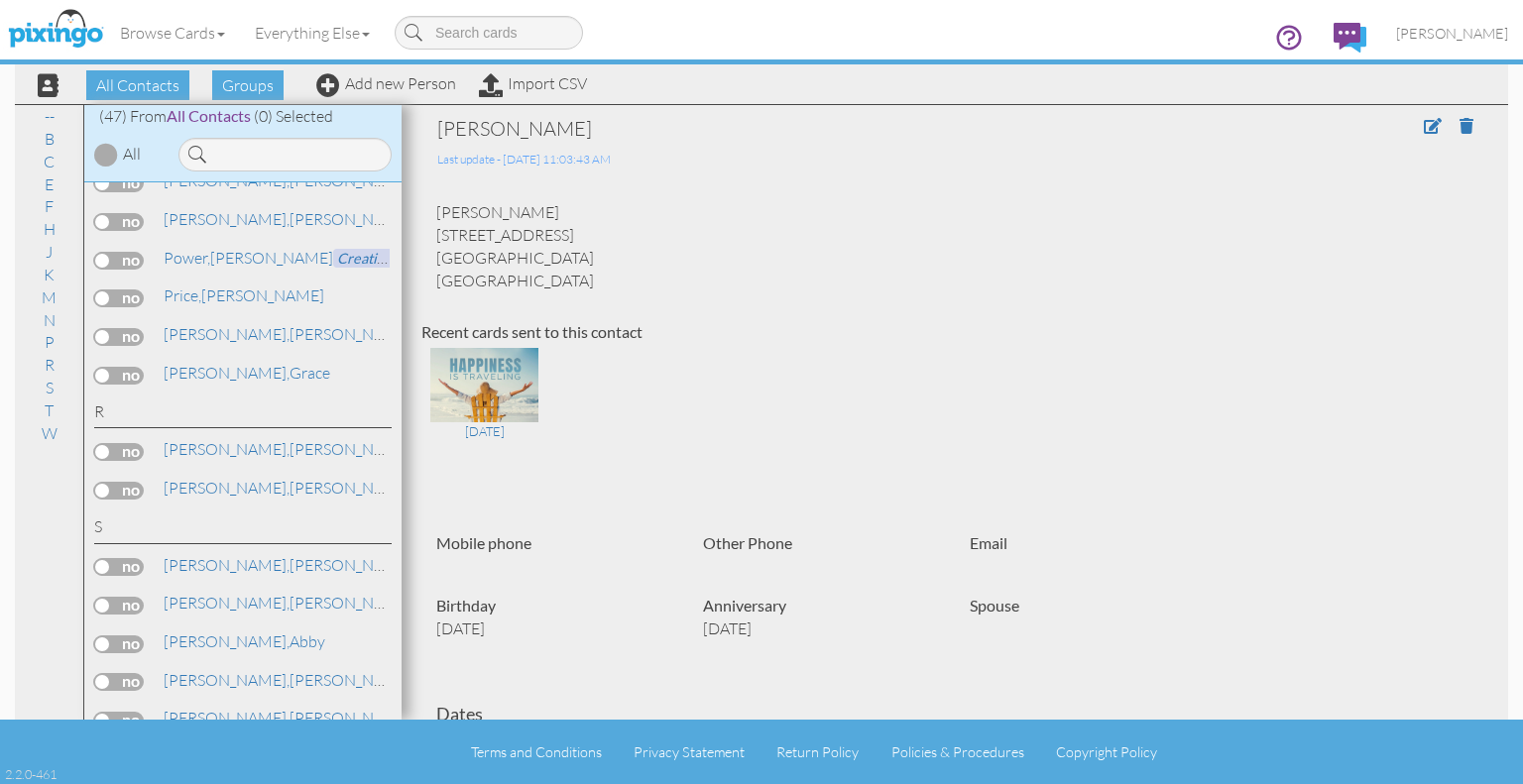 scroll, scrollTop: 0, scrollLeft: 0, axis: both 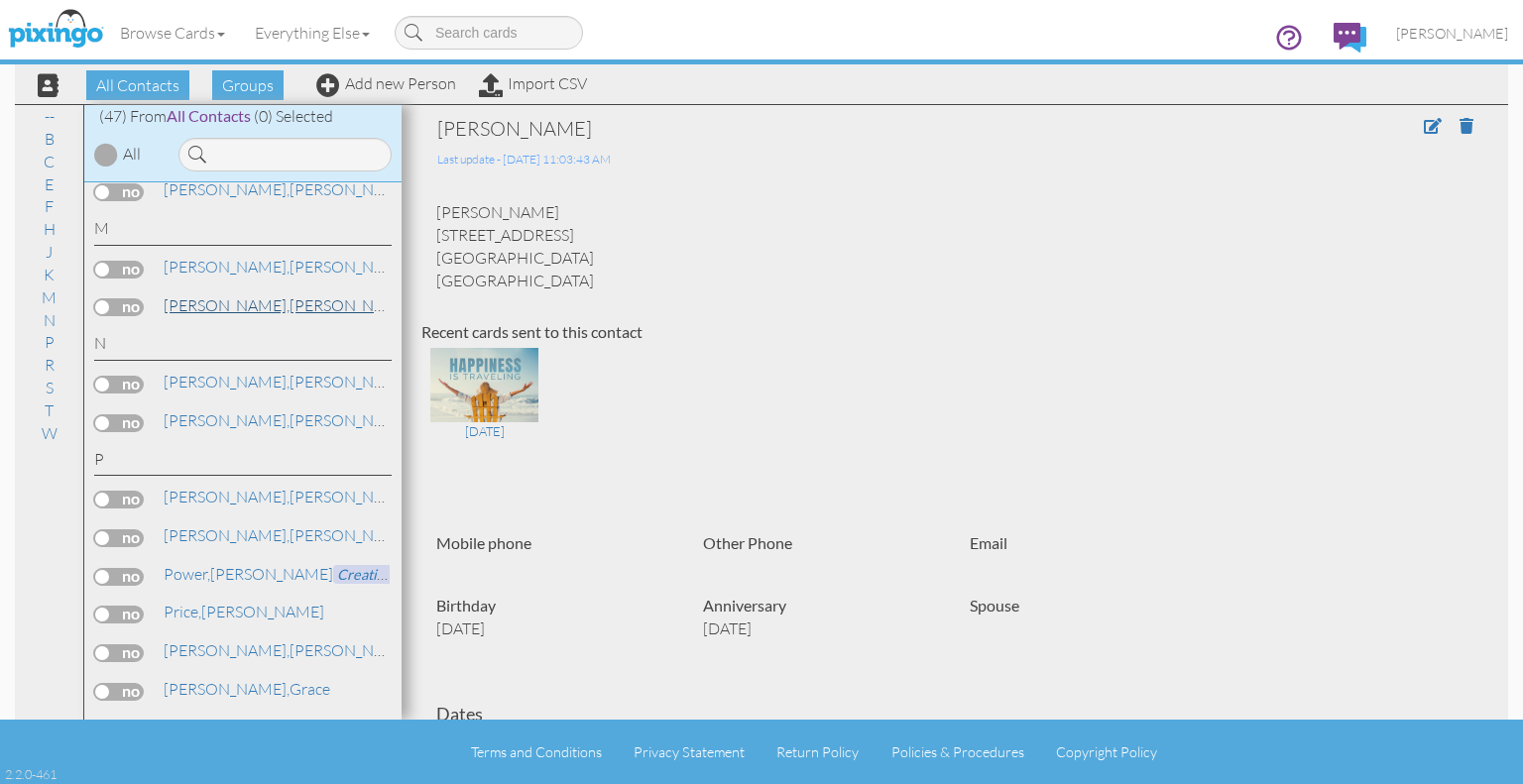 click on "[PERSON_NAME]" at bounding box center [288, 305] 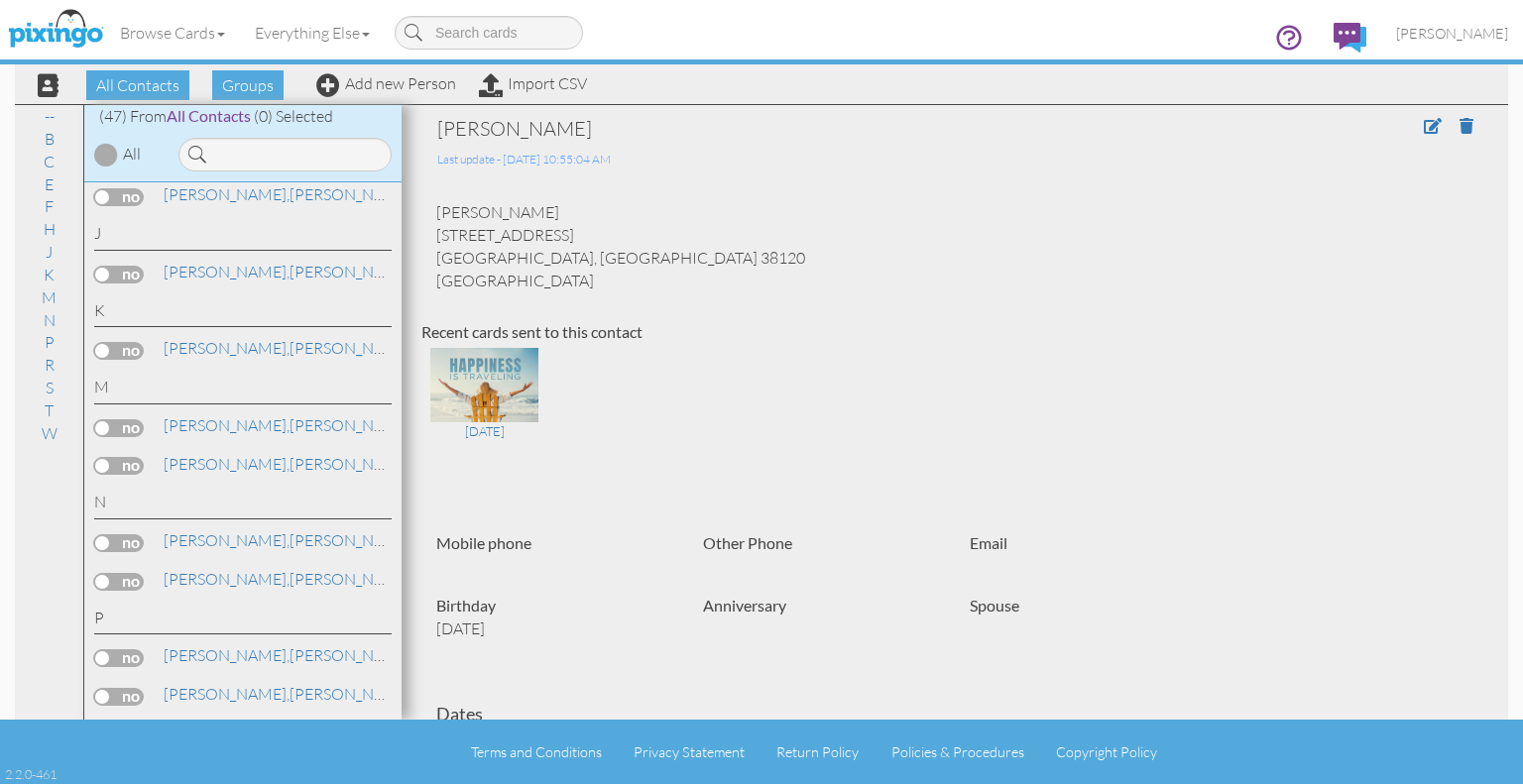 scroll, scrollTop: 1044, scrollLeft: 0, axis: vertical 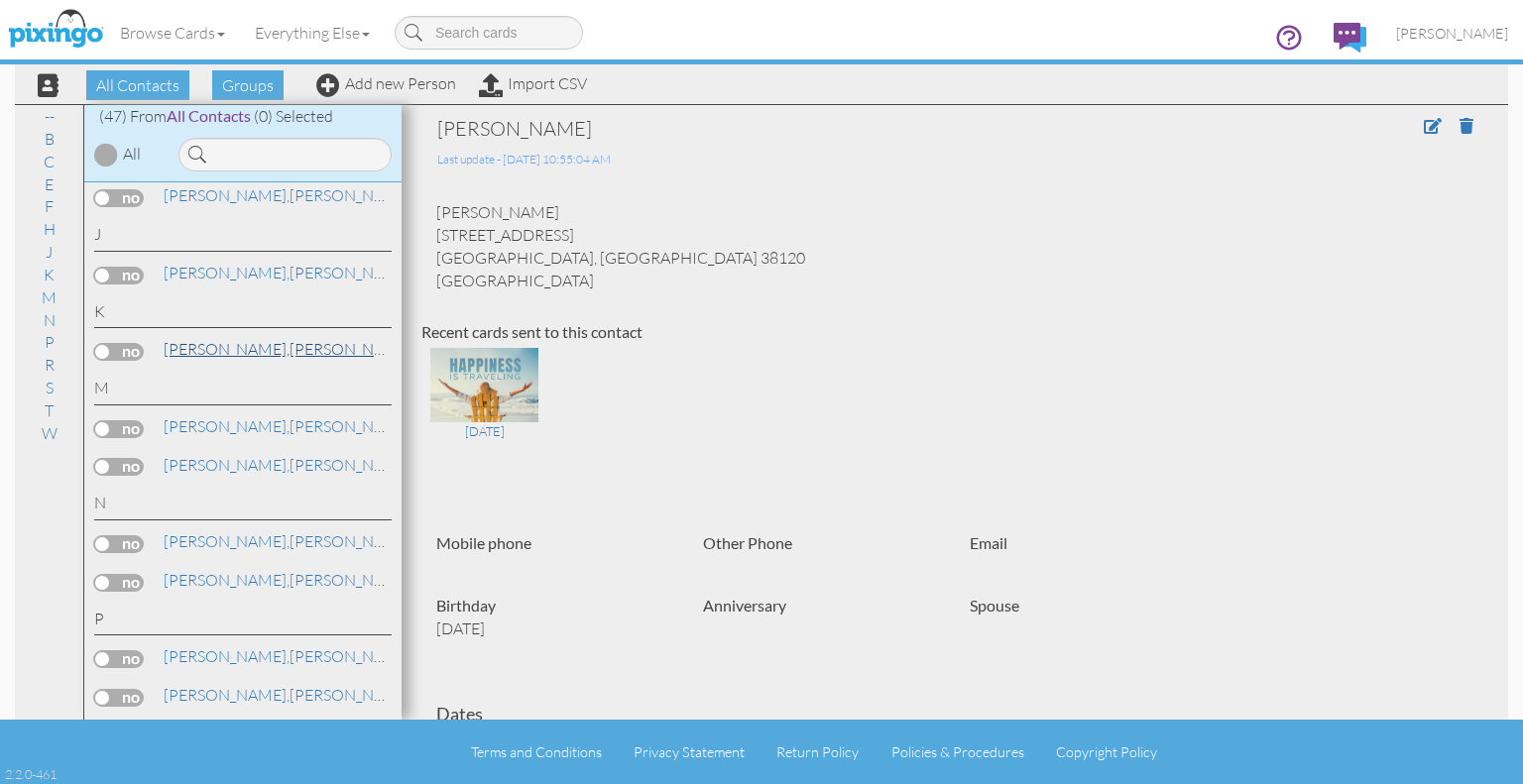 click on "[PERSON_NAME]," at bounding box center [226, 349] 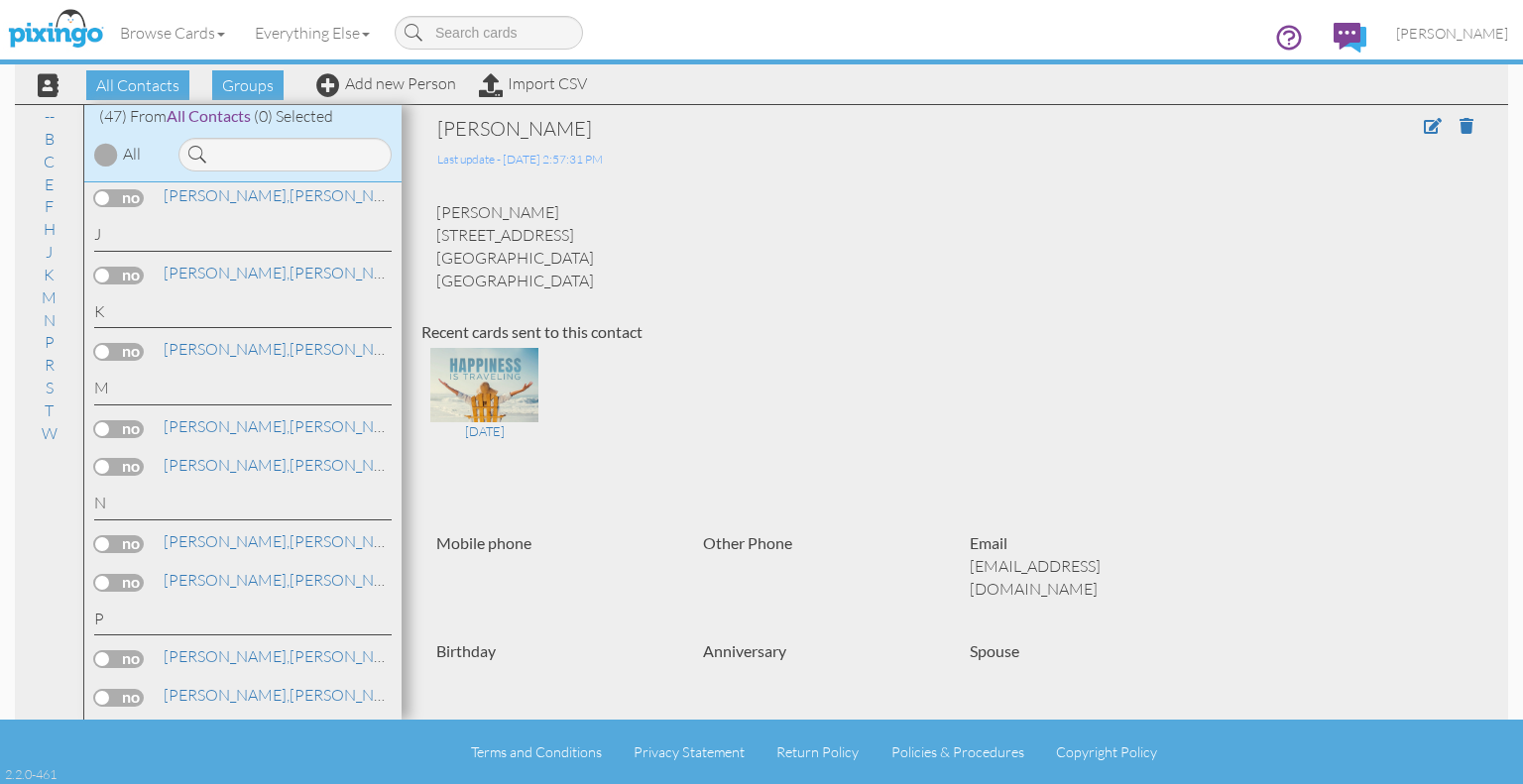 click on "[PERSON_NAME]" at bounding box center (243, 276) 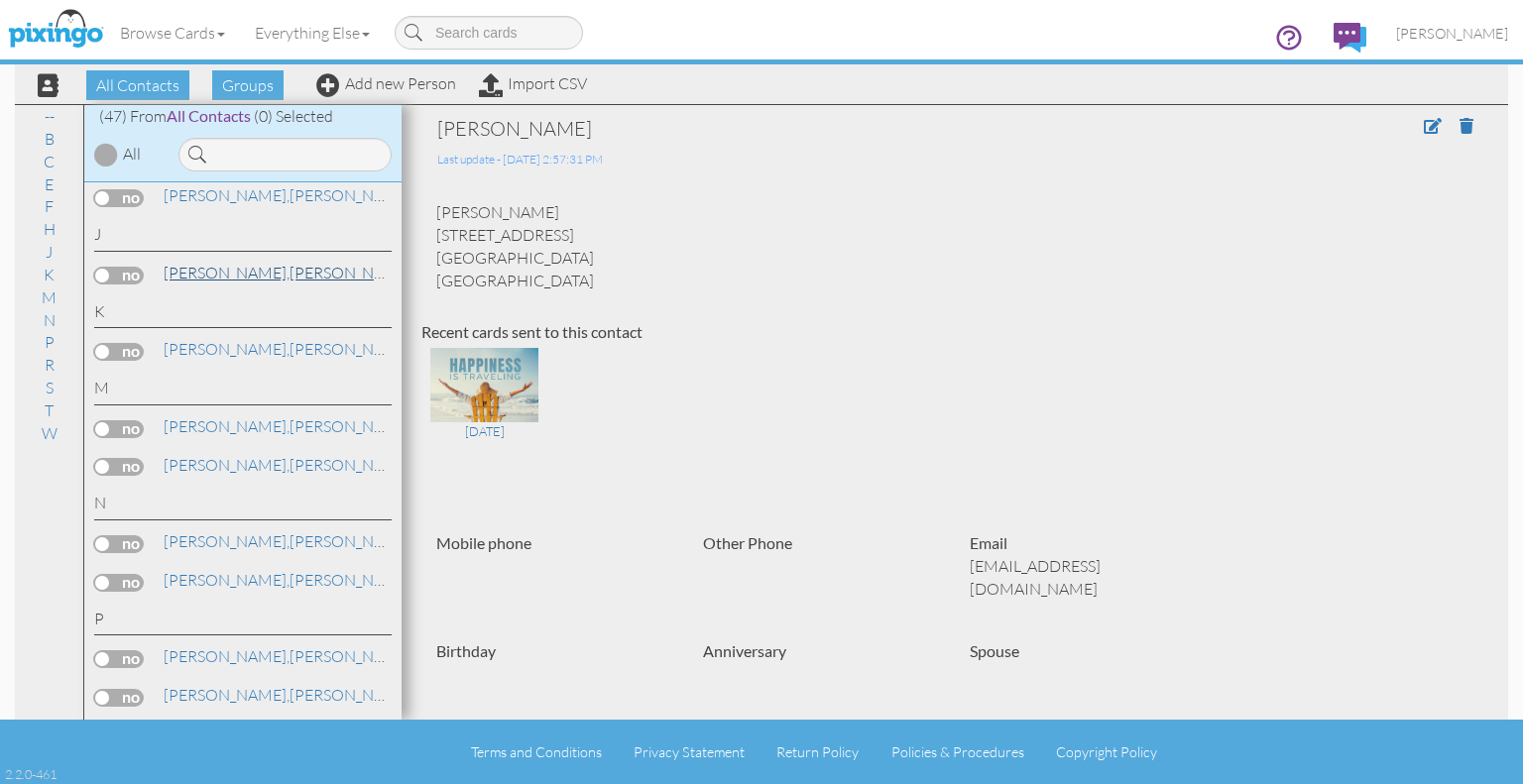 click on "[PERSON_NAME]" at bounding box center (288, 273) 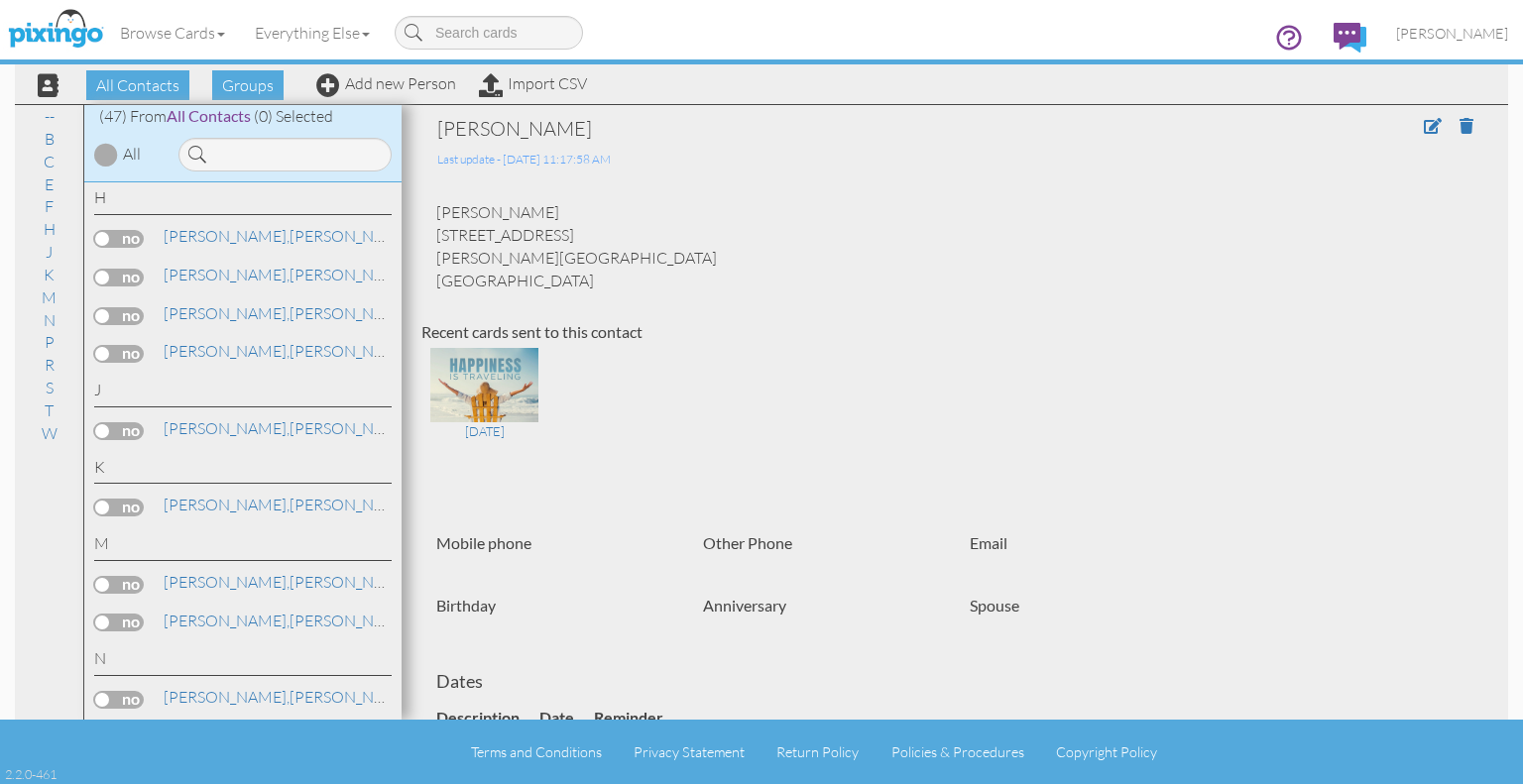 scroll, scrollTop: 886, scrollLeft: 0, axis: vertical 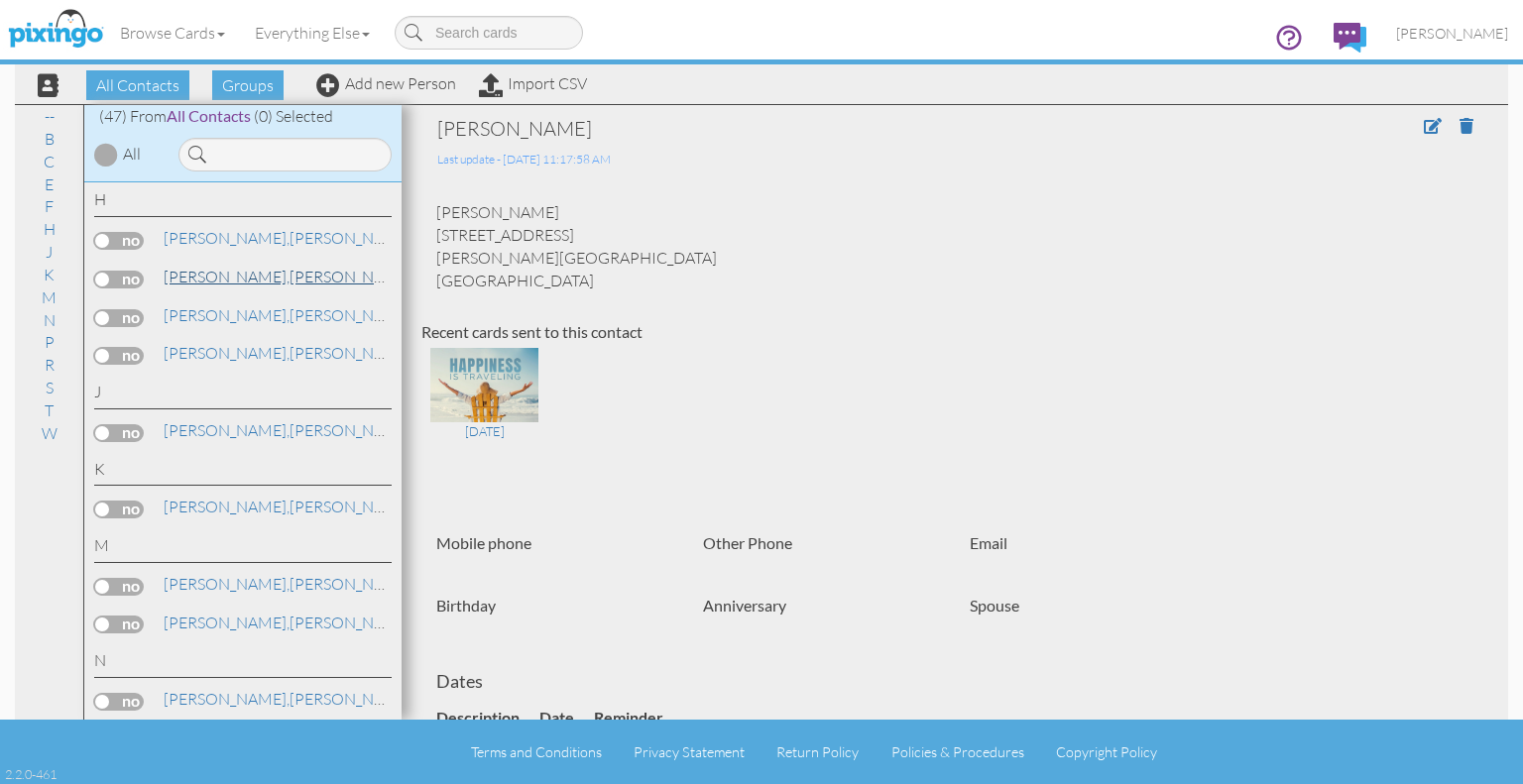 click on "[PERSON_NAME]," at bounding box center [226, 277] 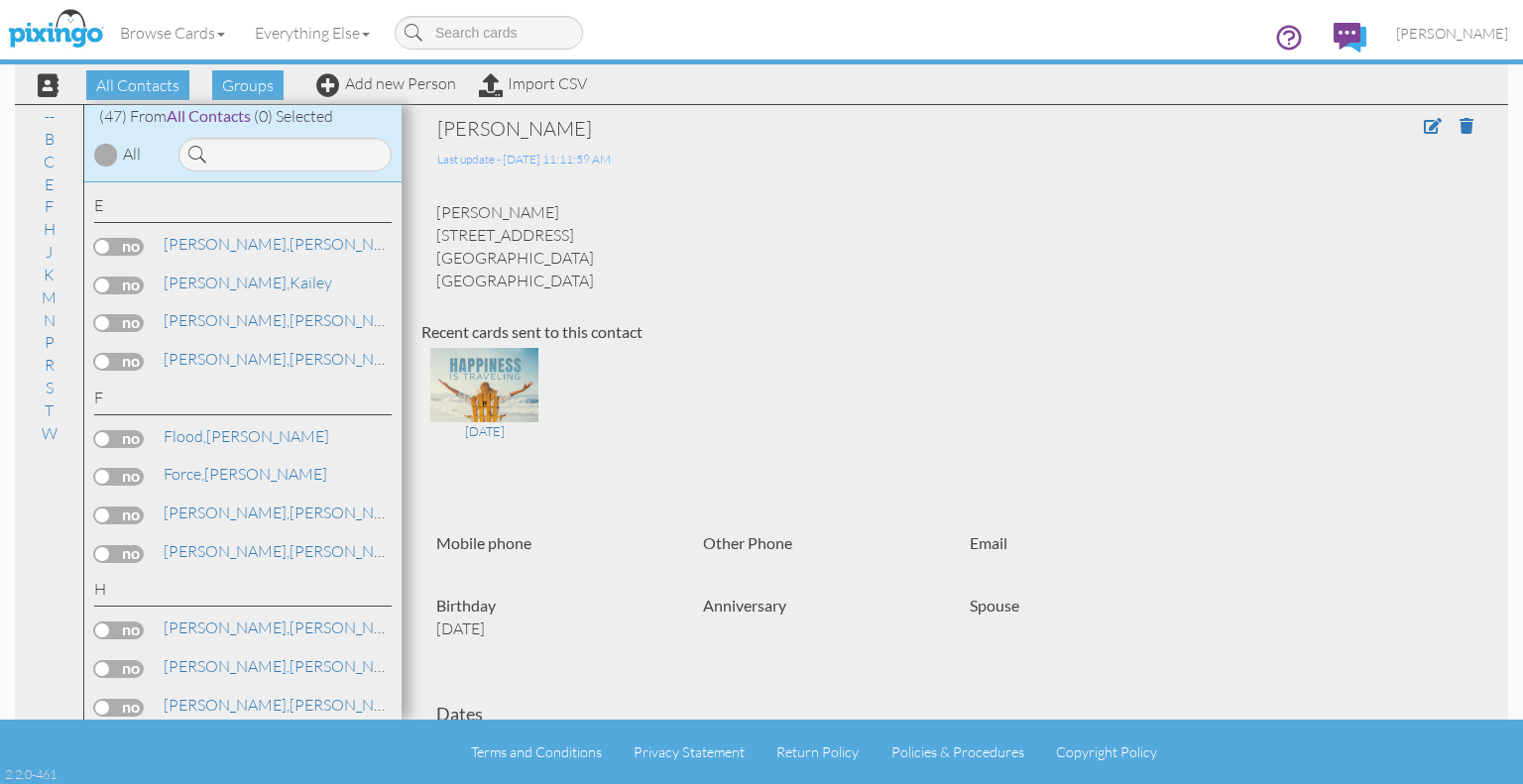 scroll, scrollTop: 496, scrollLeft: 0, axis: vertical 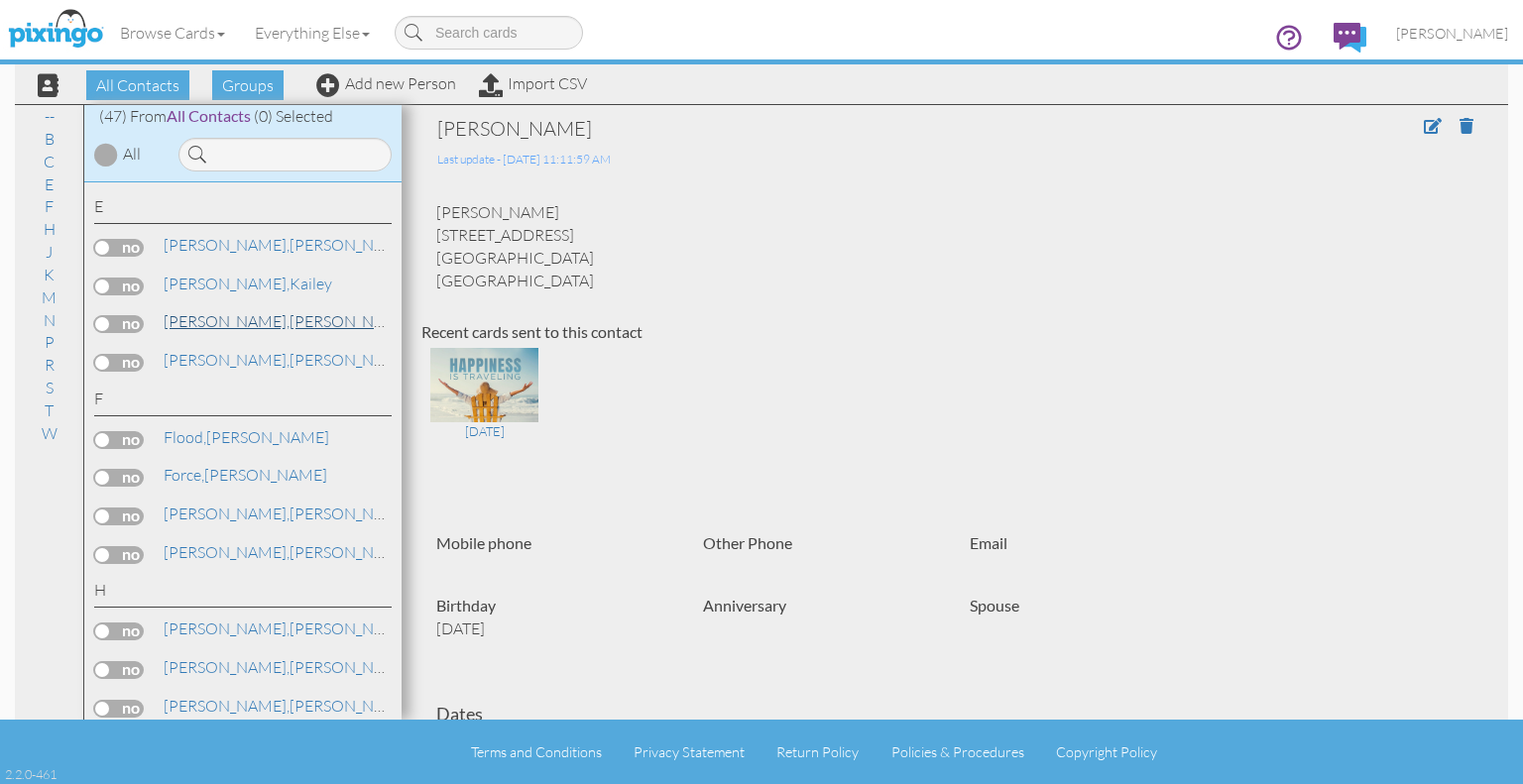 click on "[PERSON_NAME]" at bounding box center [288, 321] 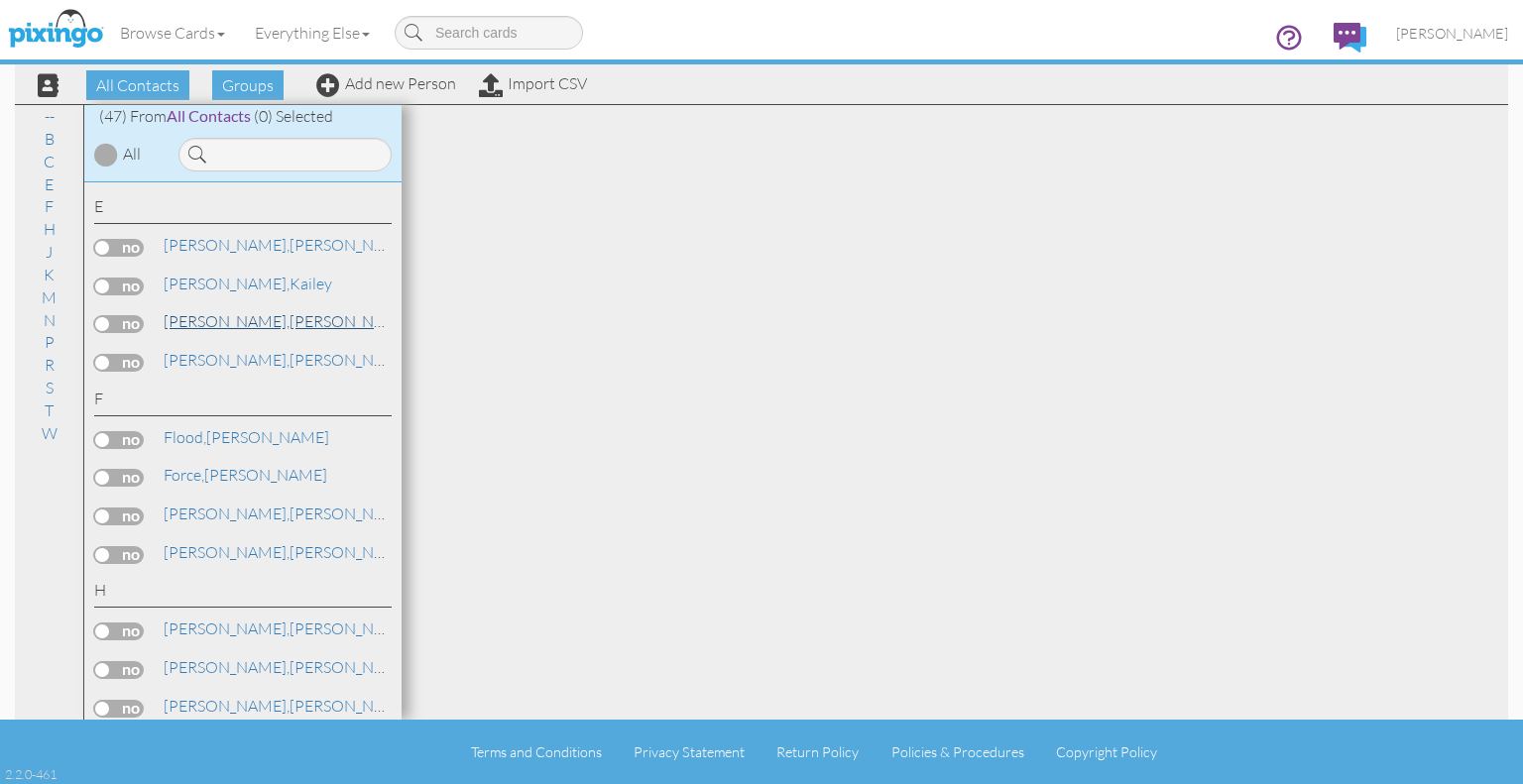 click on "[PERSON_NAME]" at bounding box center [288, 321] 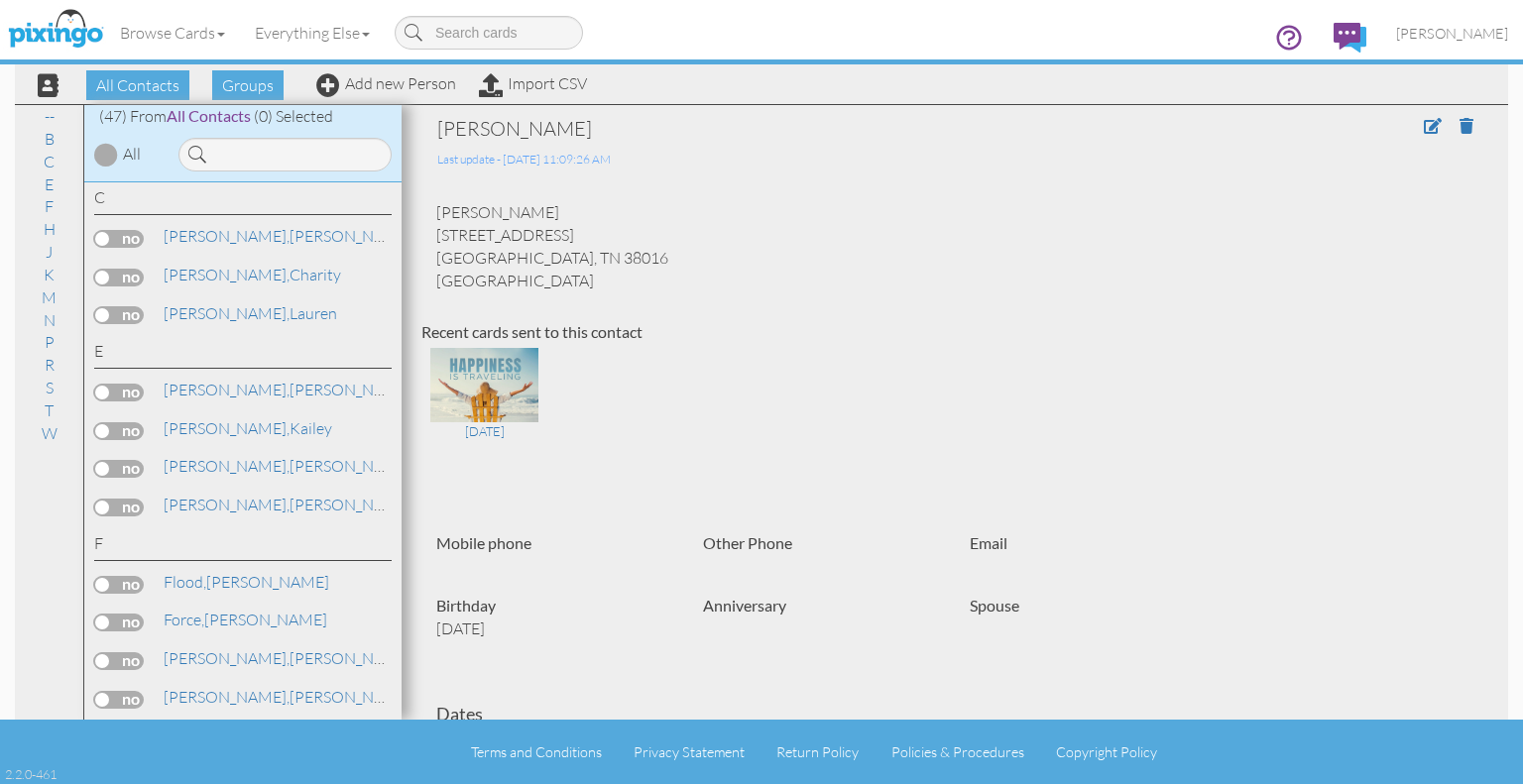 scroll, scrollTop: 313, scrollLeft: 0, axis: vertical 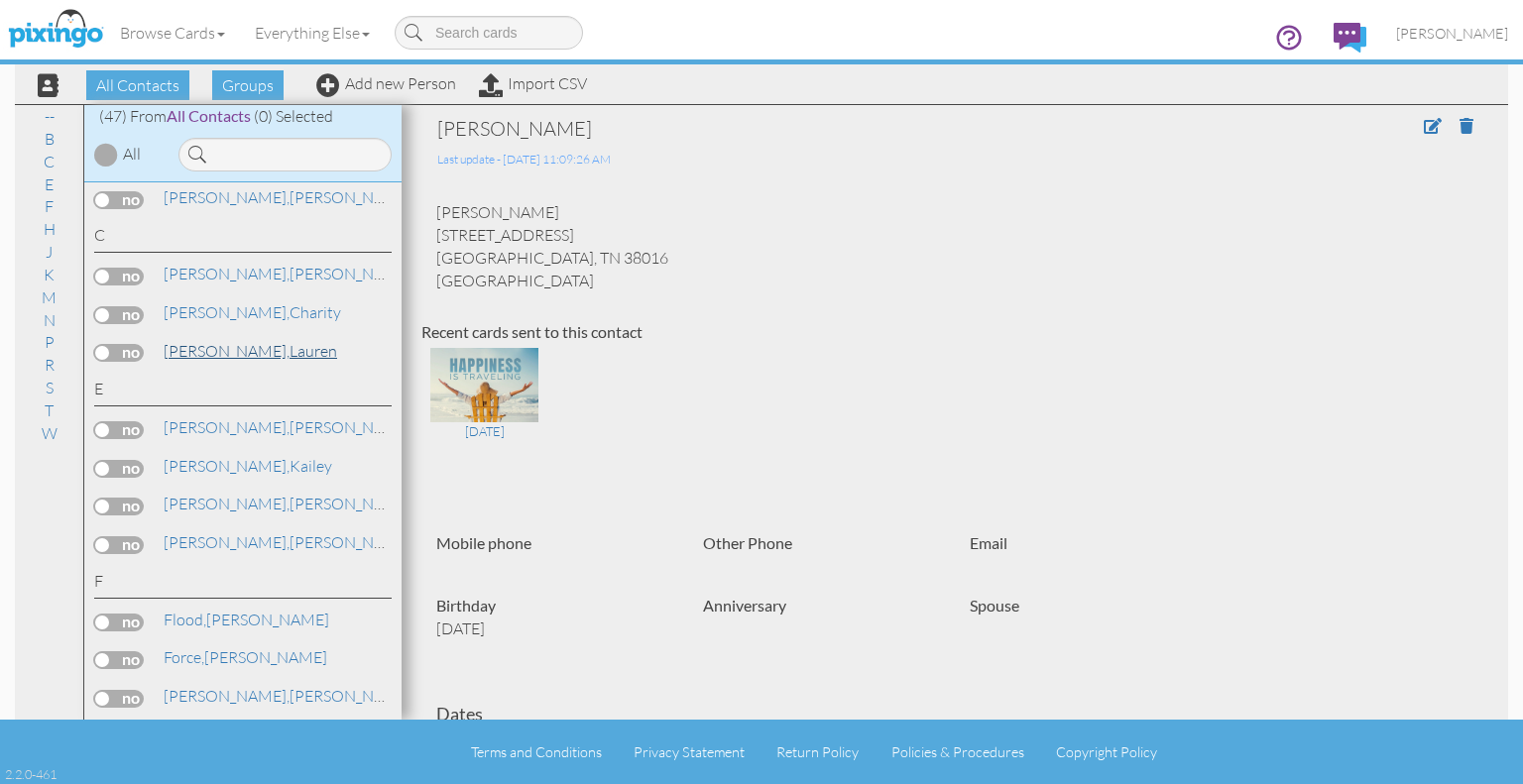 click on "[PERSON_NAME]" at bounding box center [250, 351] 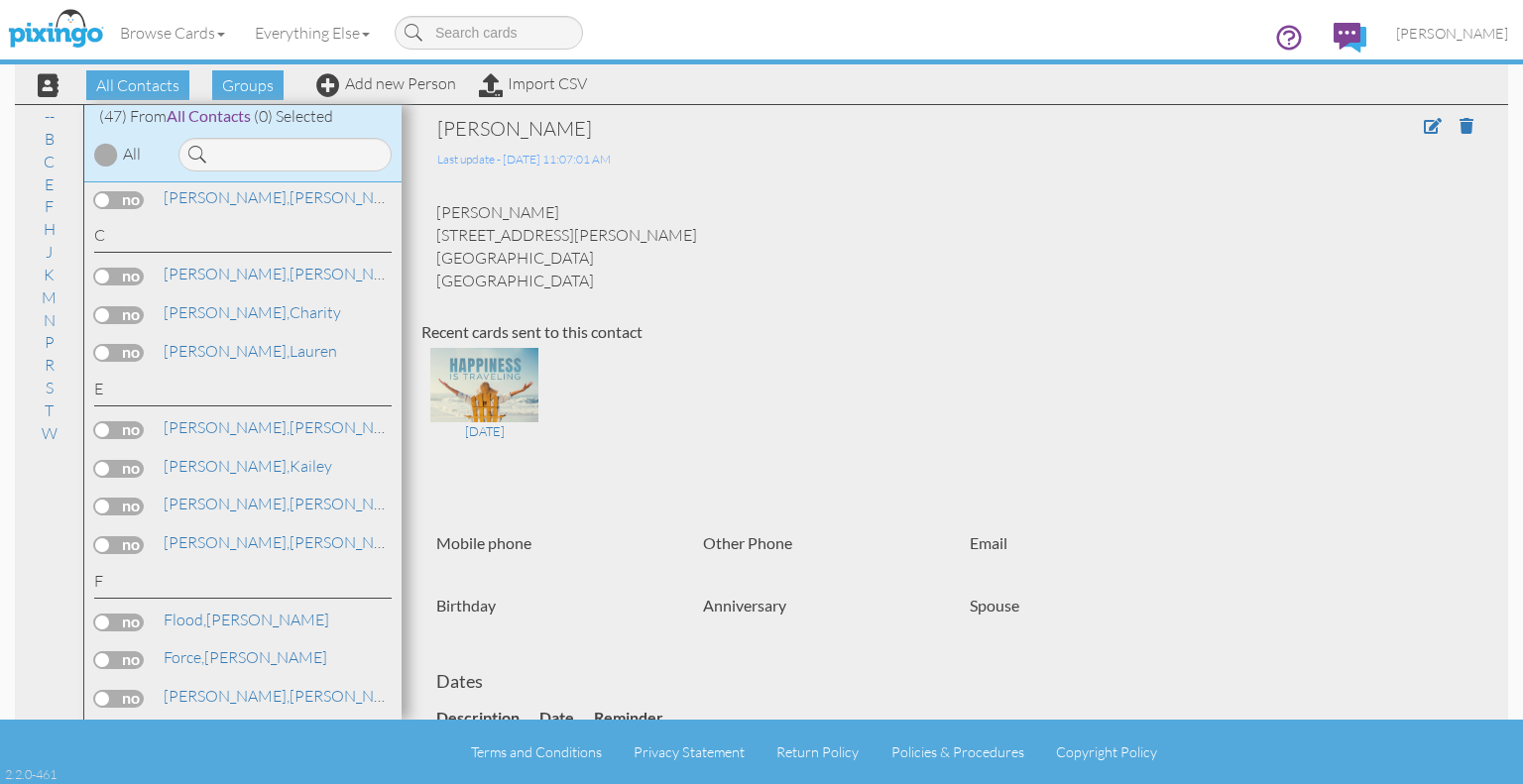 click on "C" at bounding box center (243, 238) 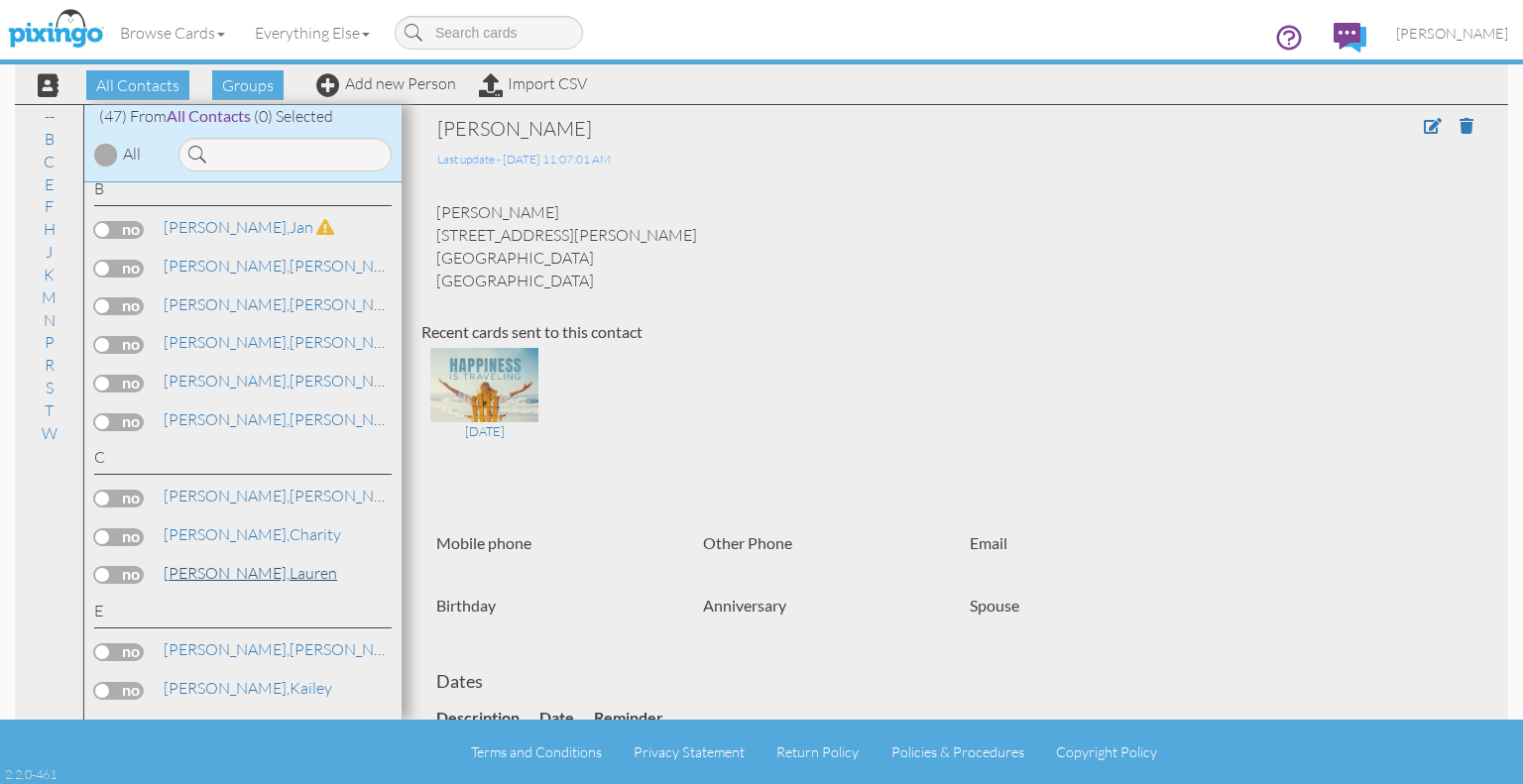 scroll, scrollTop: 84, scrollLeft: 0, axis: vertical 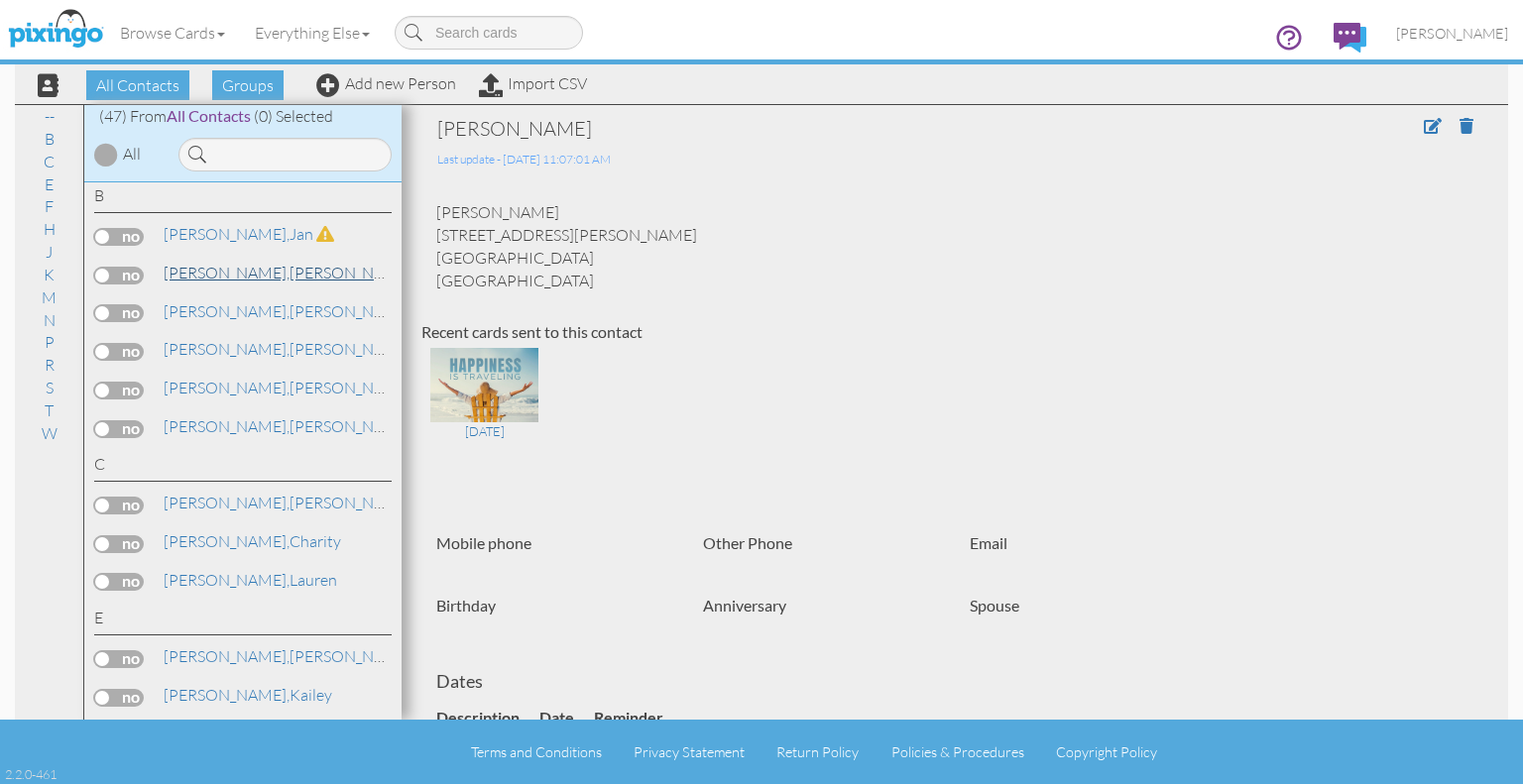 click on "[PERSON_NAME]" at bounding box center (288, 273) 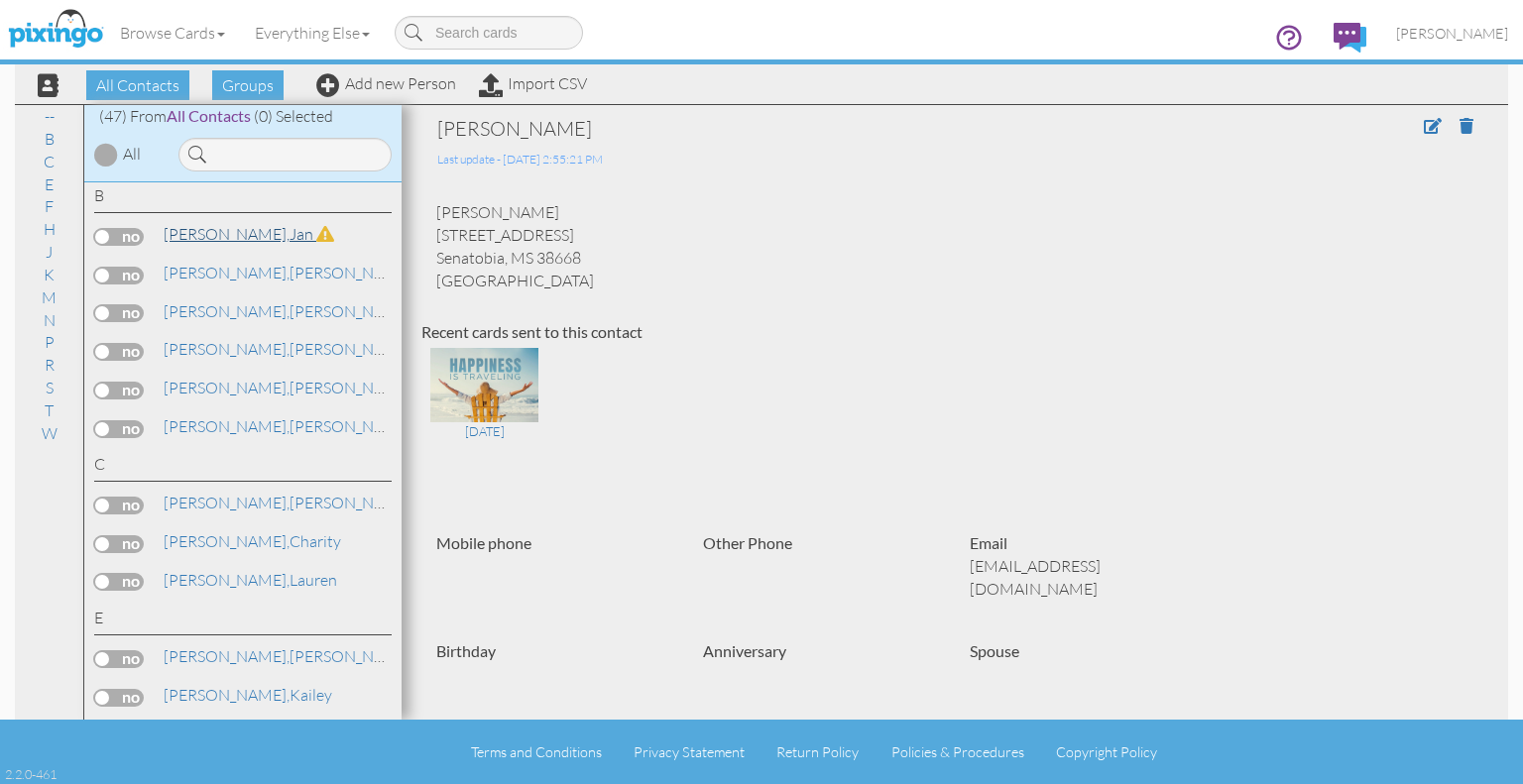 click on "[PERSON_NAME]," at bounding box center [226, 234] 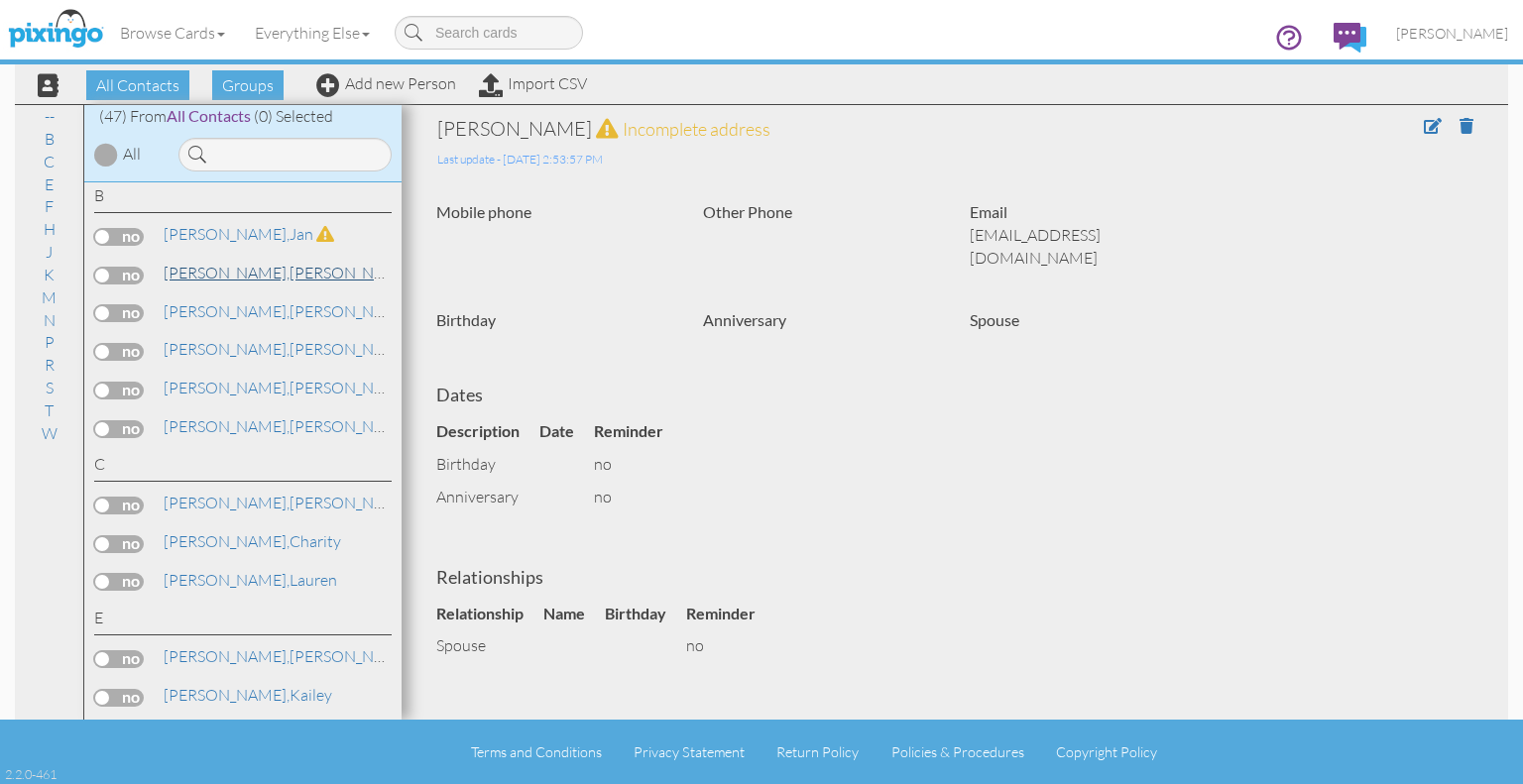click on "[PERSON_NAME]" at bounding box center [288, 273] 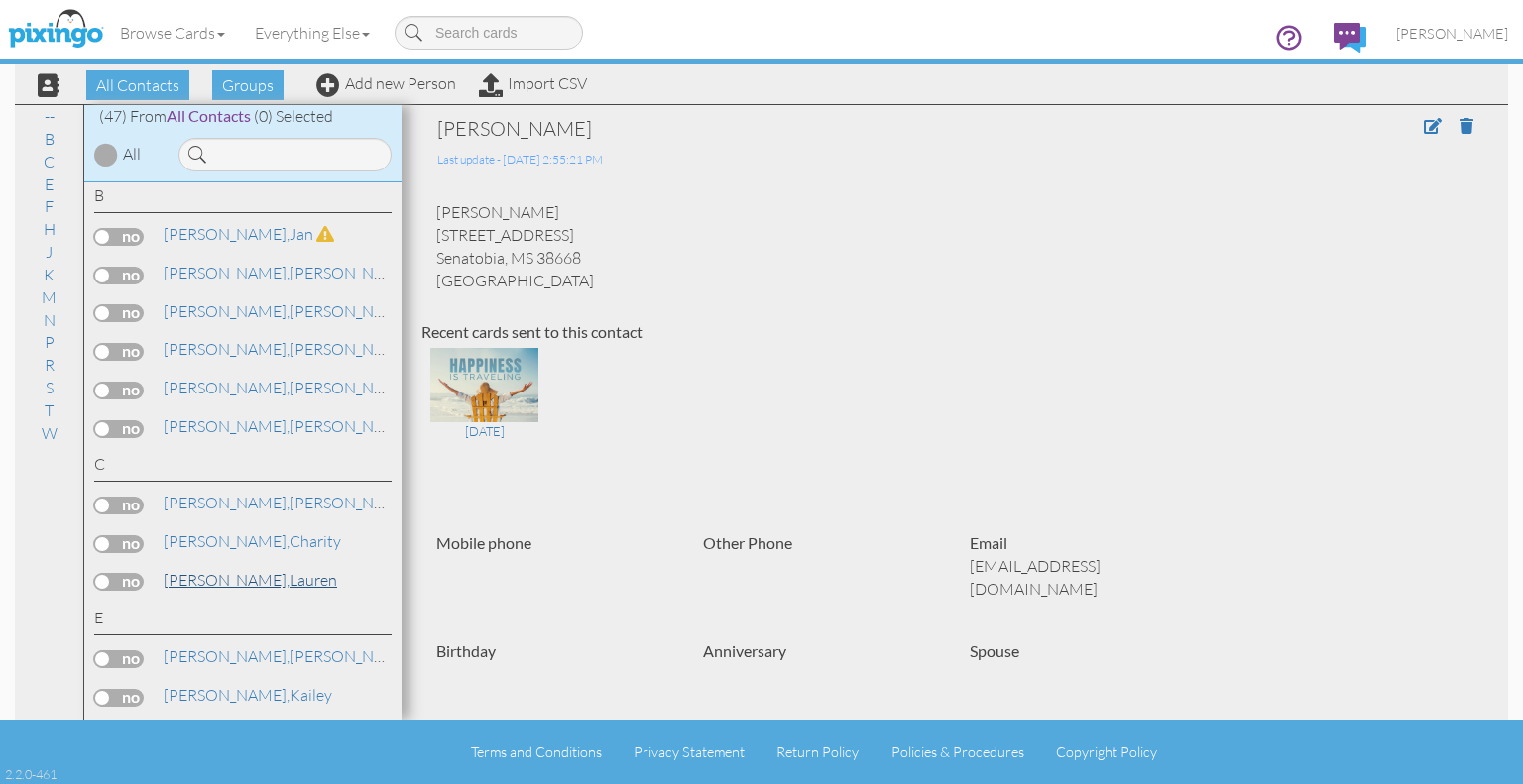click on "[PERSON_NAME]," at bounding box center [226, 580] 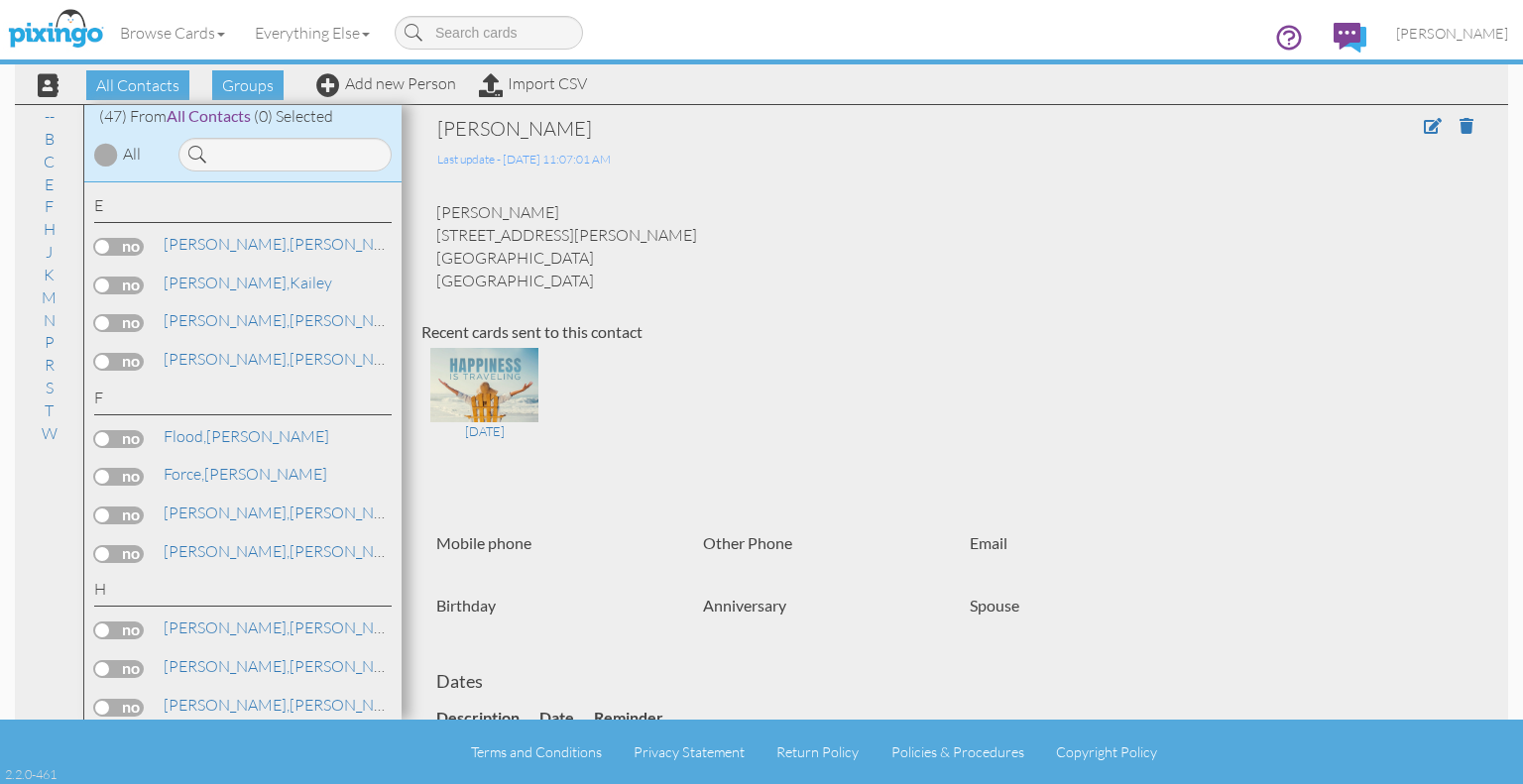 scroll, scrollTop: 501, scrollLeft: 0, axis: vertical 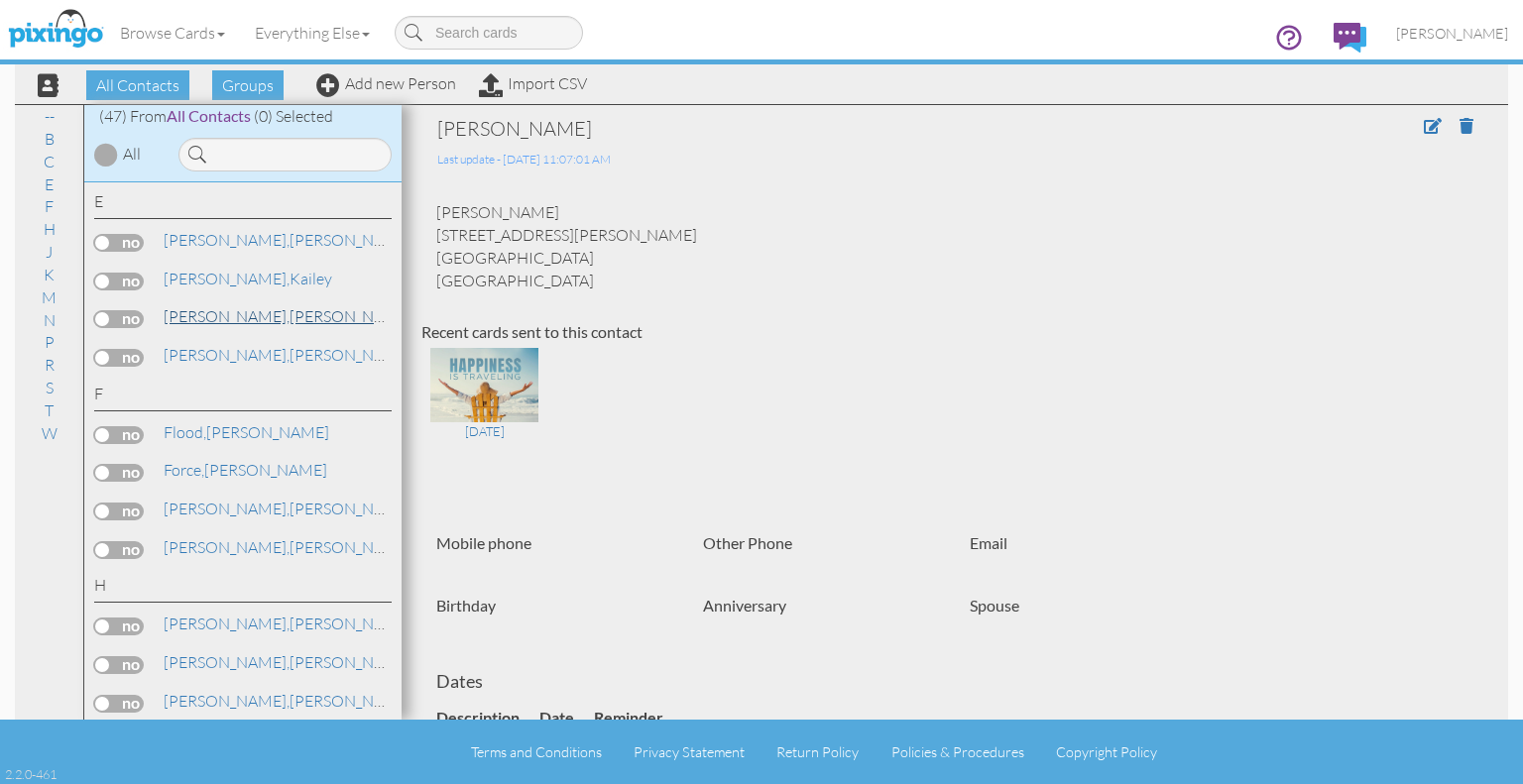 click on "[PERSON_NAME]" at bounding box center (288, 316) 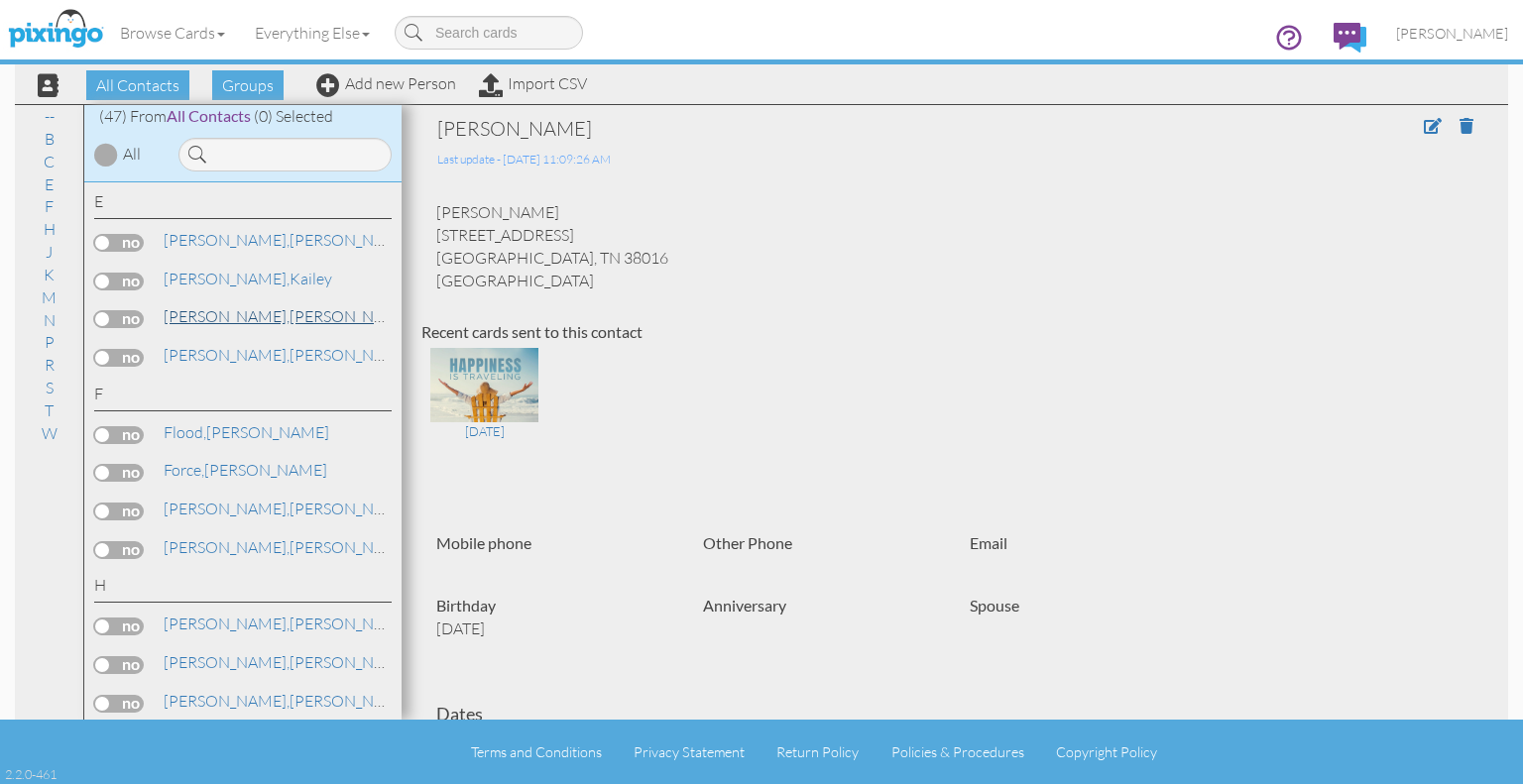 click on "[PERSON_NAME]" at bounding box center (288, 316) 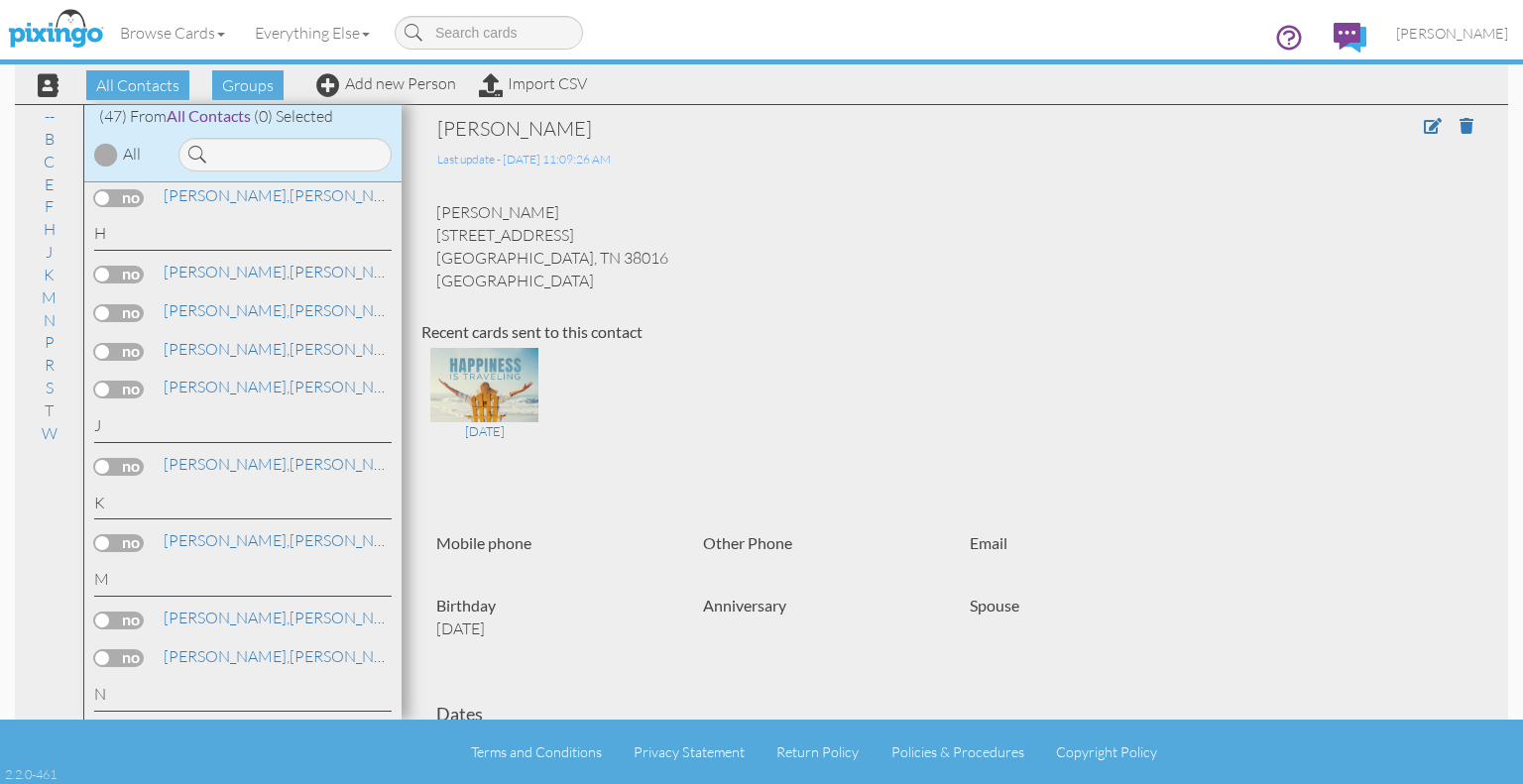 scroll, scrollTop: 853, scrollLeft: 0, axis: vertical 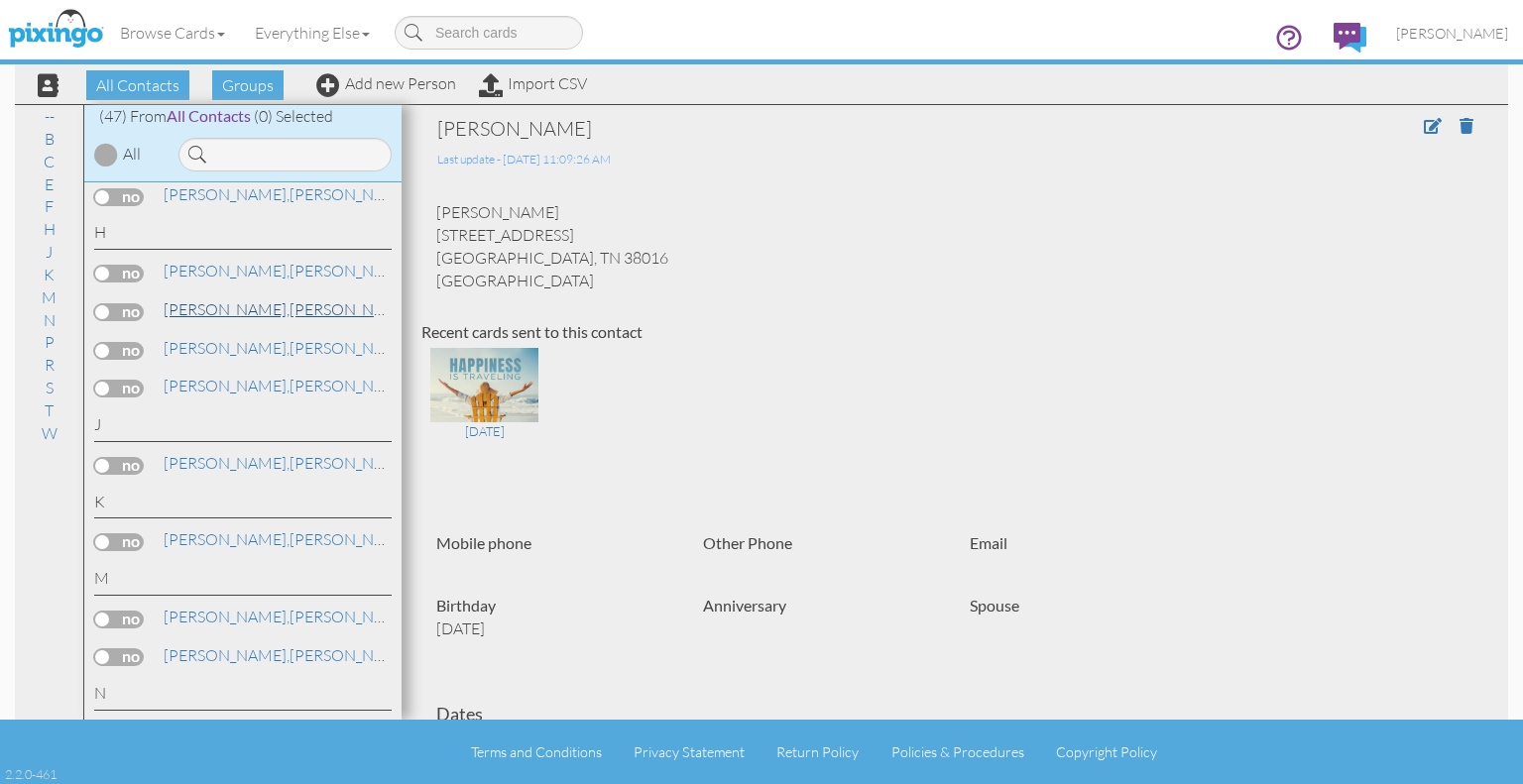 click on "[PERSON_NAME]" at bounding box center [288, 309] 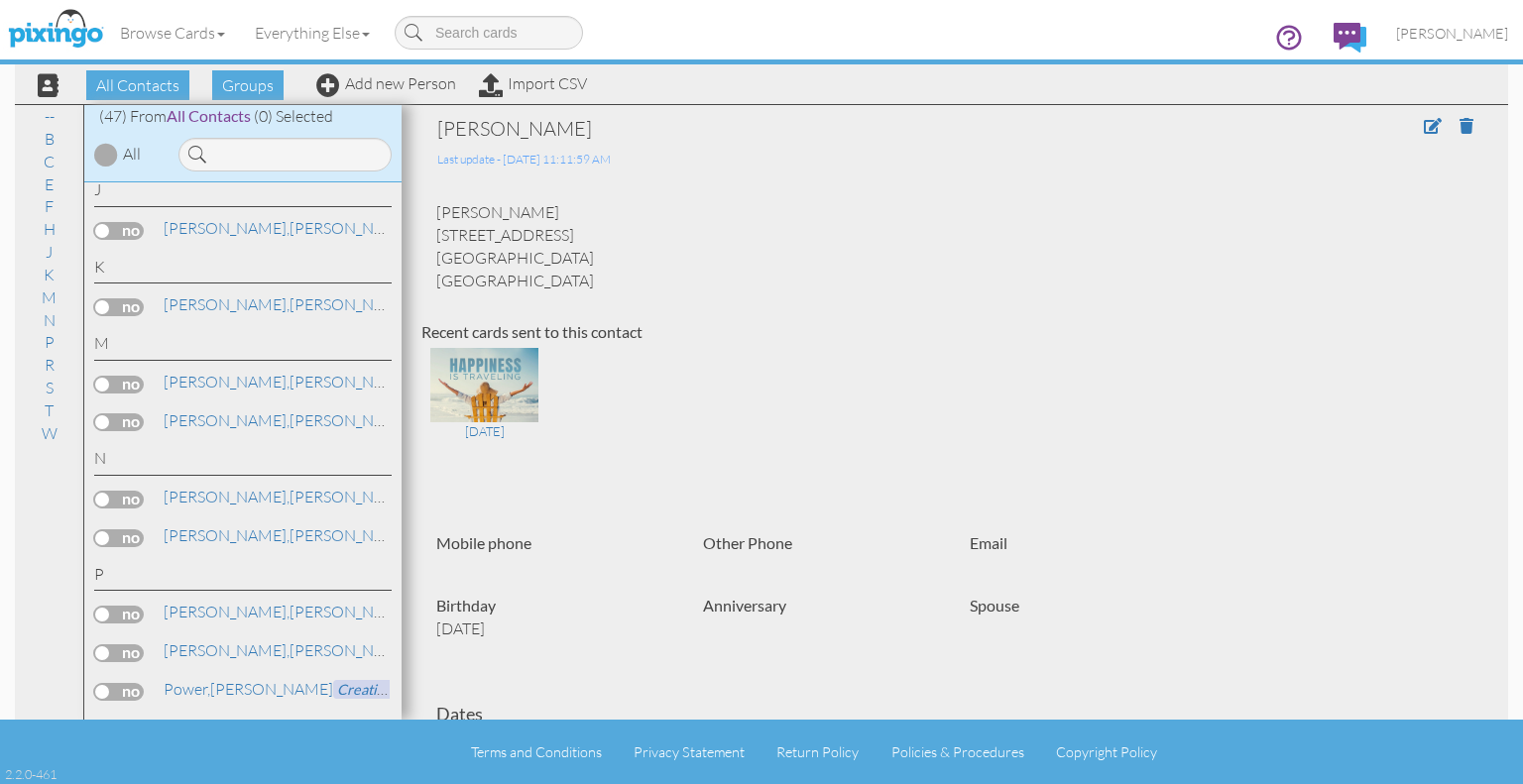 scroll, scrollTop: 1087, scrollLeft: 0, axis: vertical 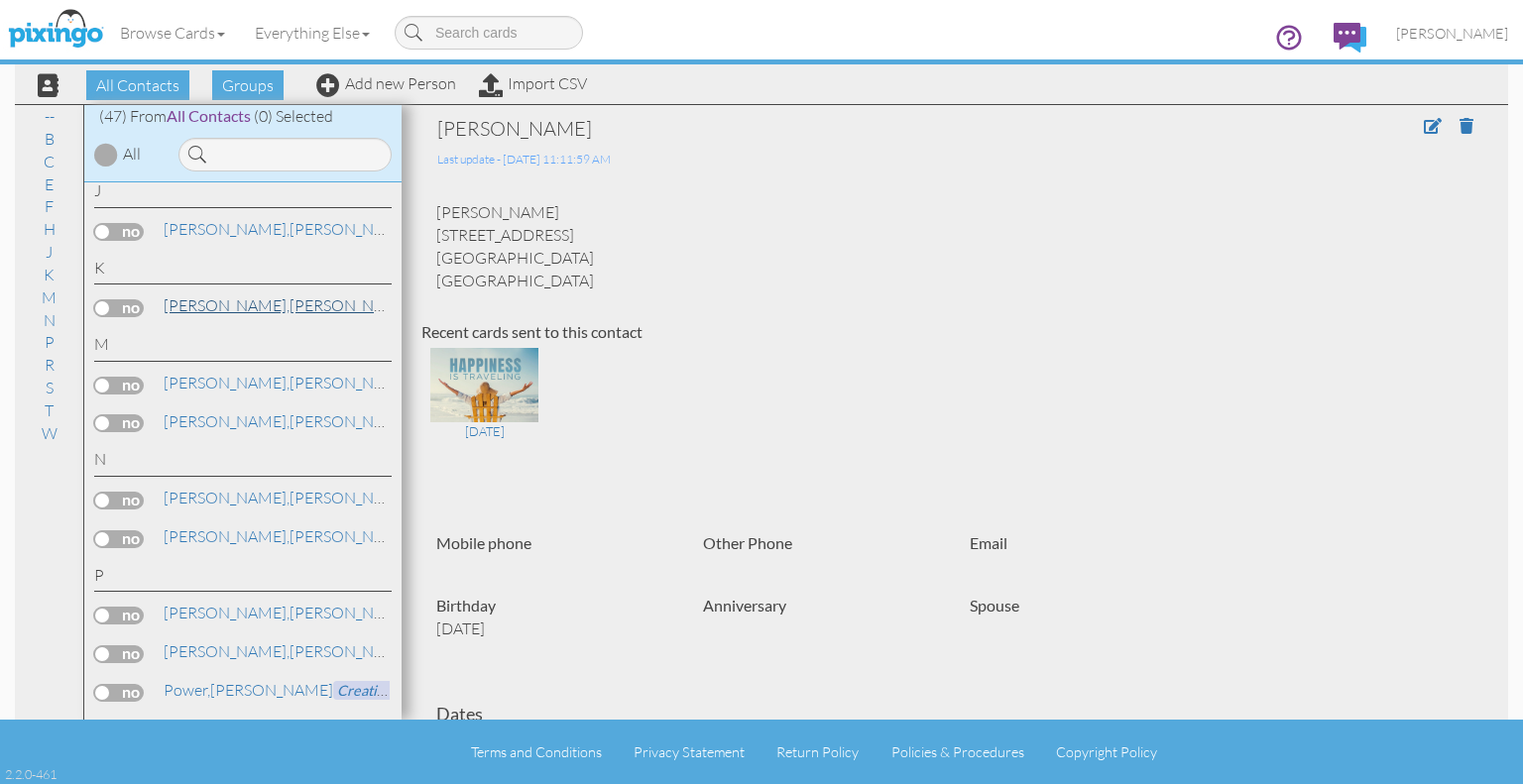 click on "[PERSON_NAME]" at bounding box center [288, 305] 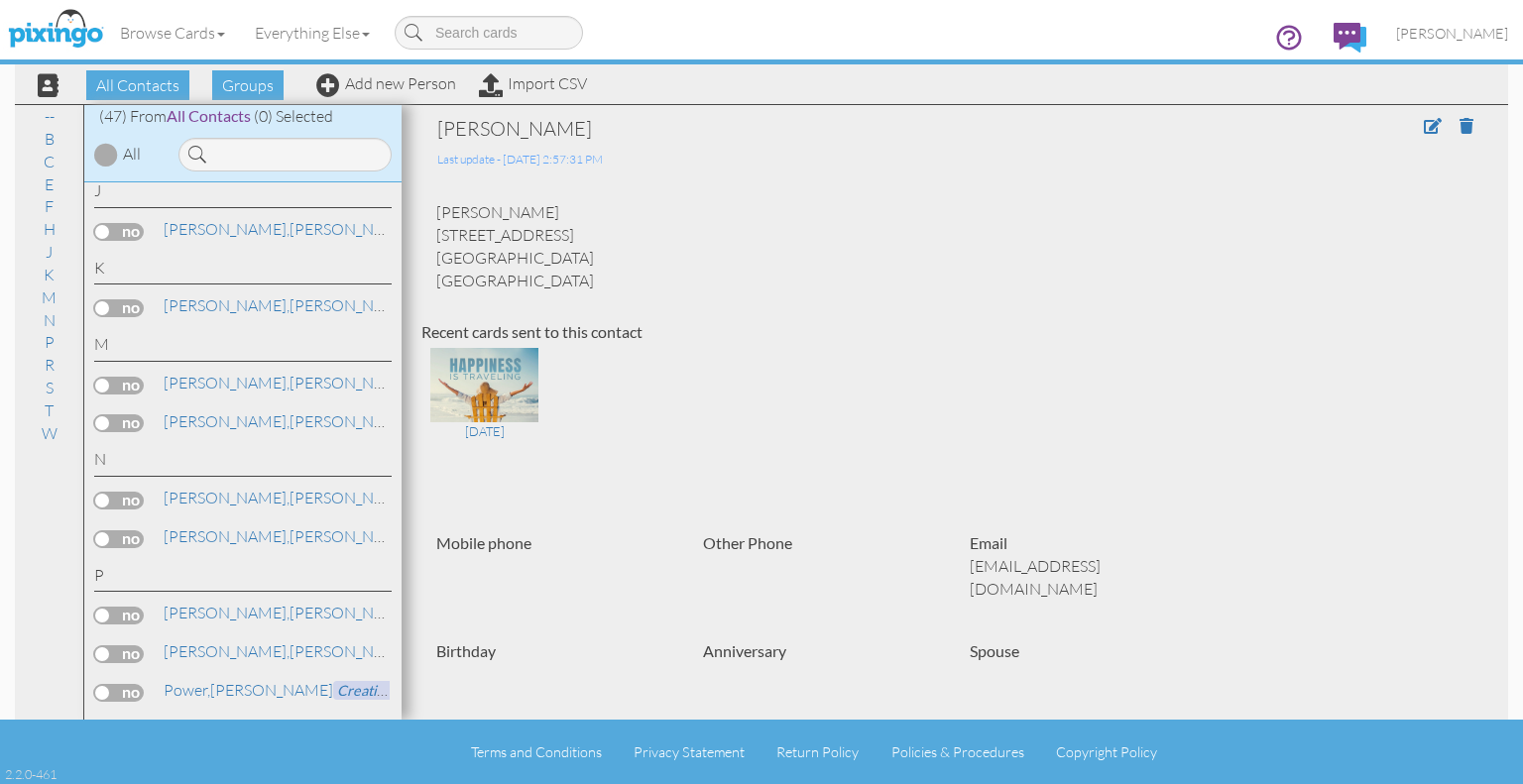 click on "K" at bounding box center [243, 271] 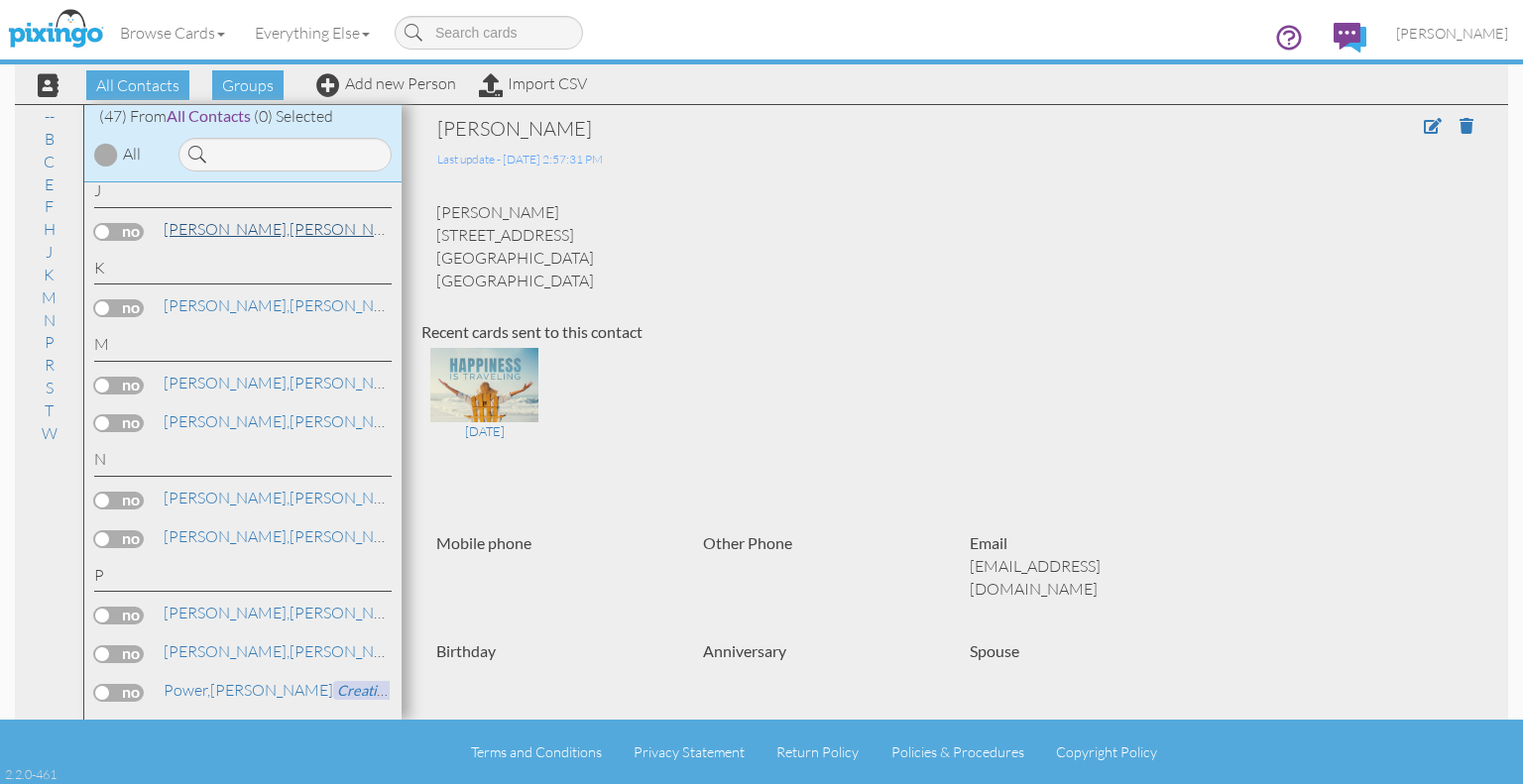click on "[PERSON_NAME]" at bounding box center (288, 229) 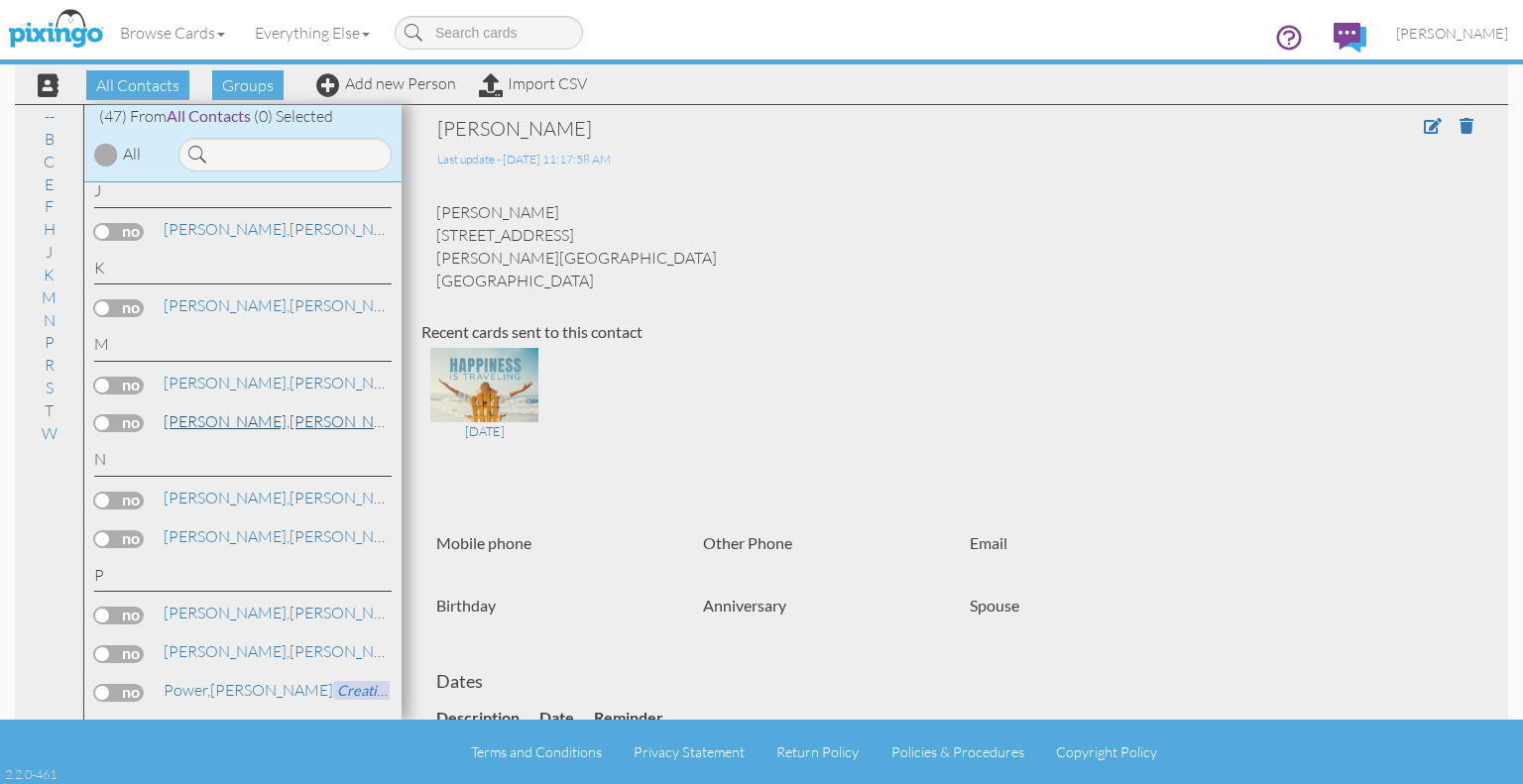 click on "[PERSON_NAME]" at bounding box center [288, 421] 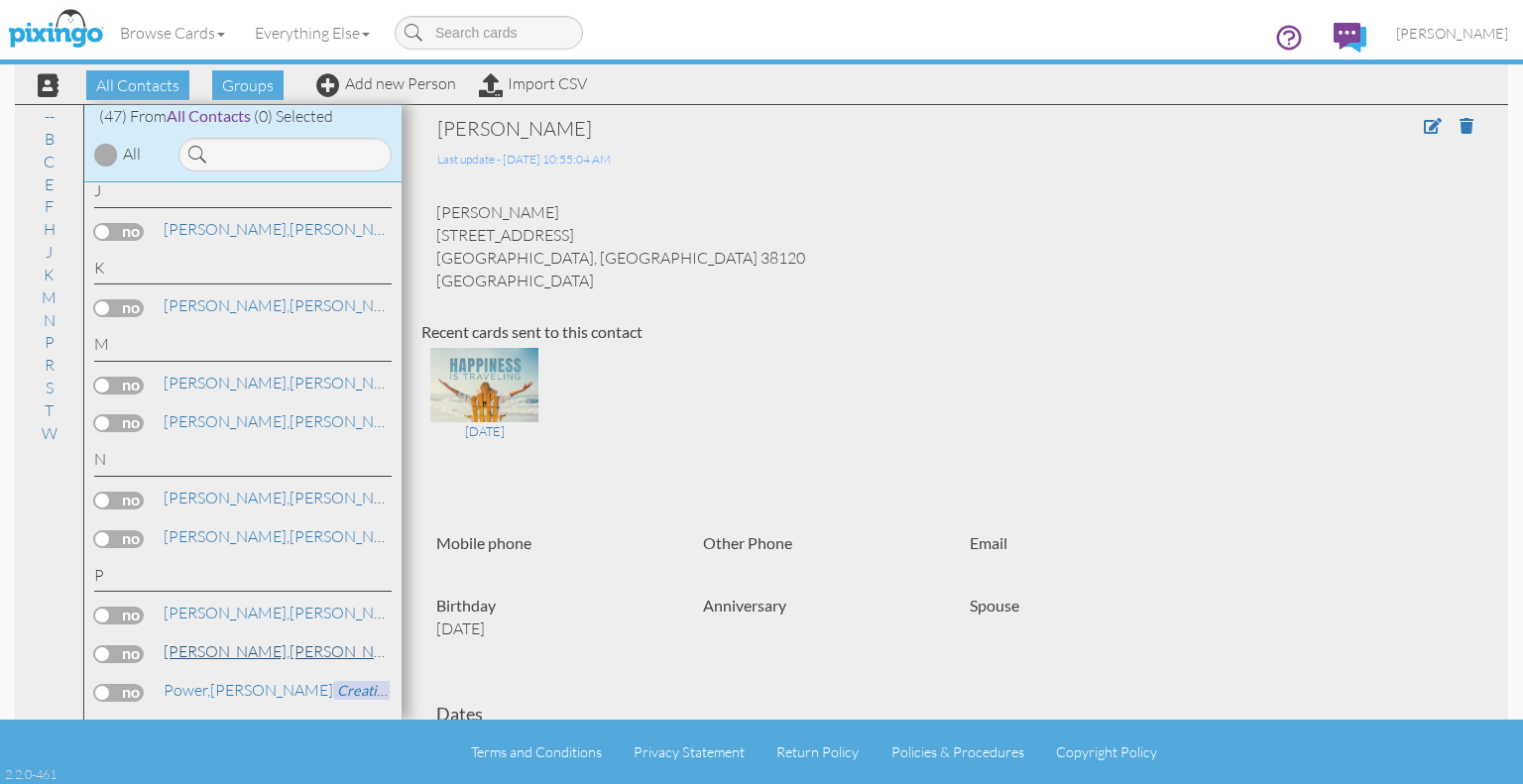 click on "[PERSON_NAME]" at bounding box center [288, 651] 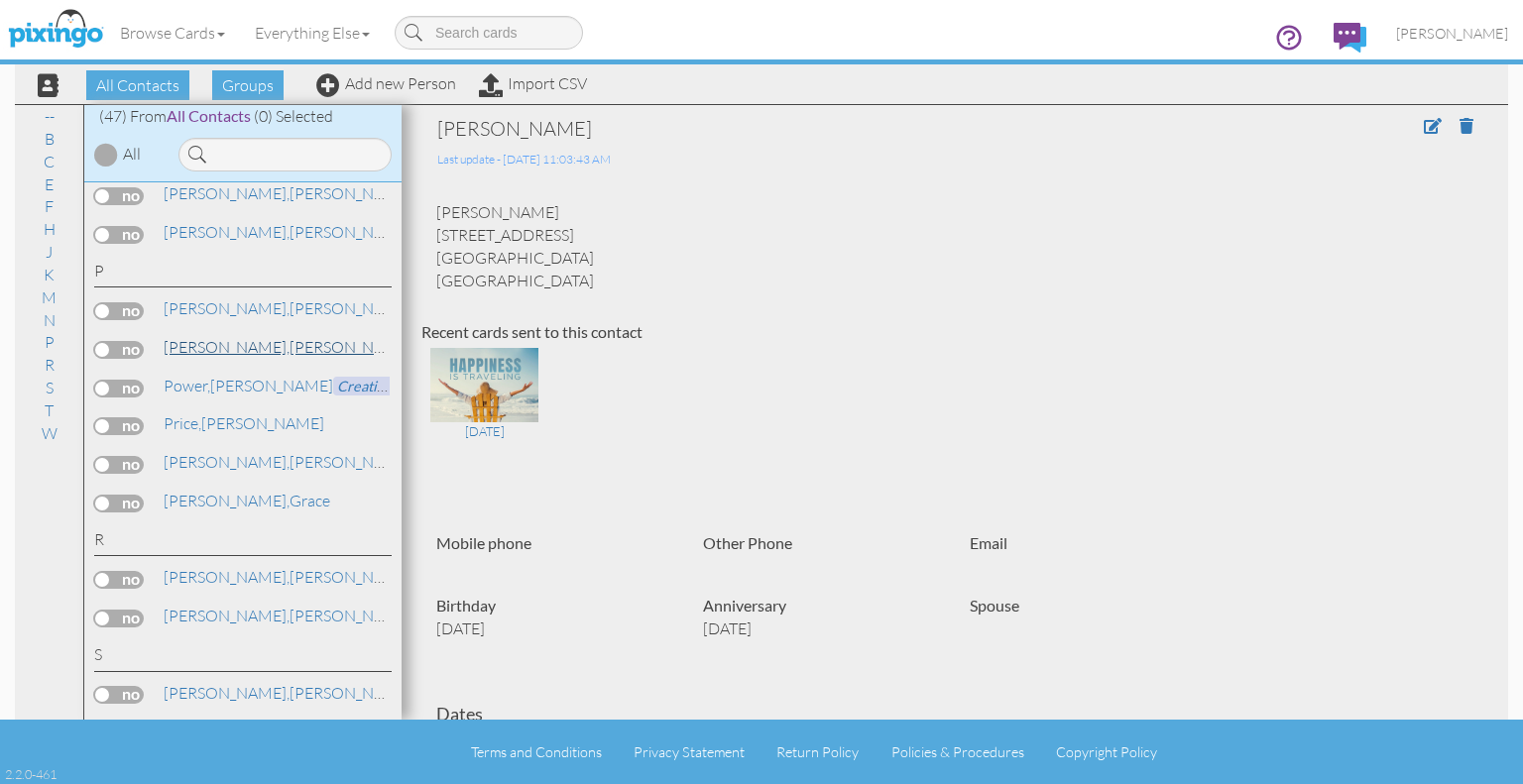 scroll, scrollTop: 1393, scrollLeft: 0, axis: vertical 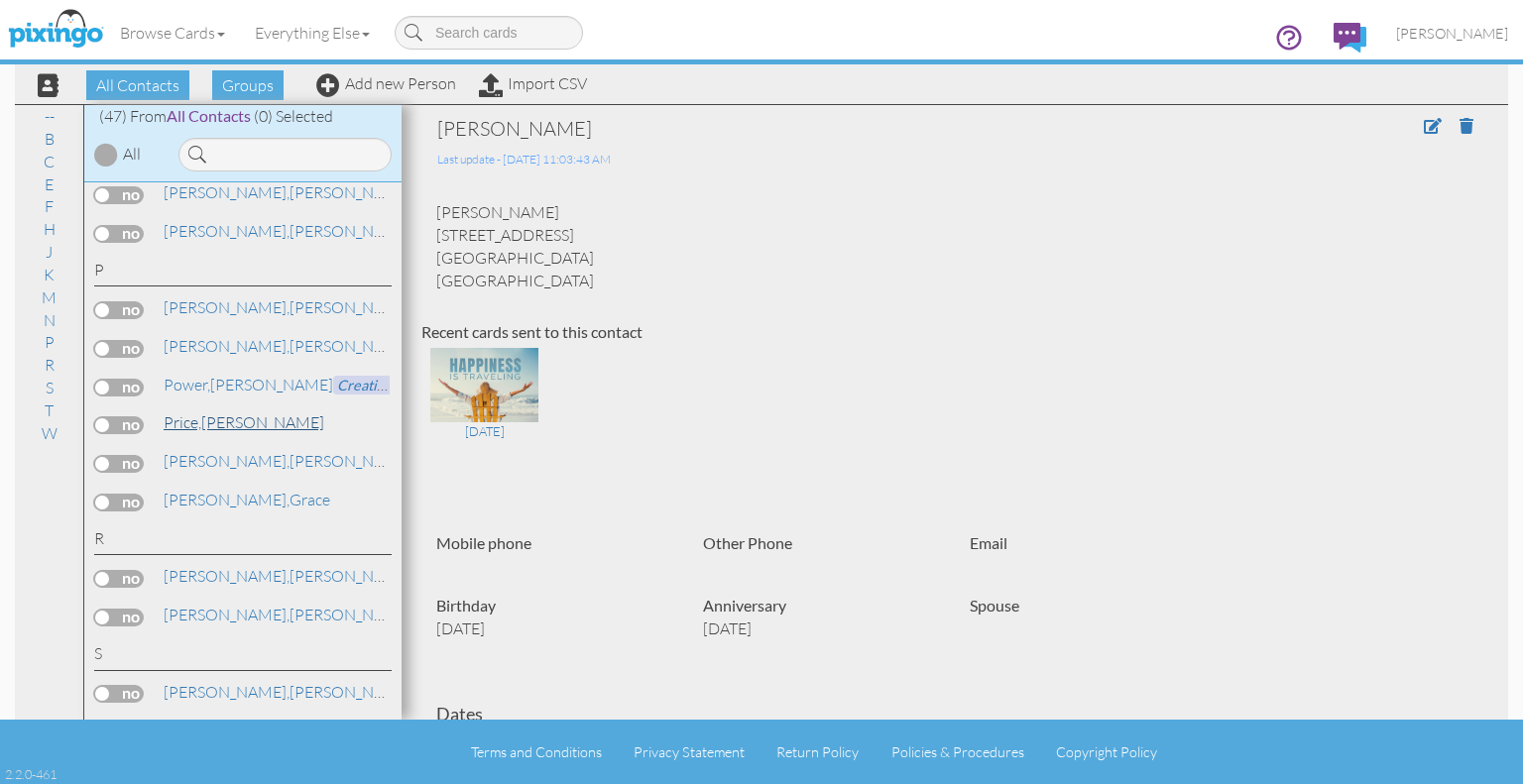 click on "[PERSON_NAME]" at bounding box center (244, 422) 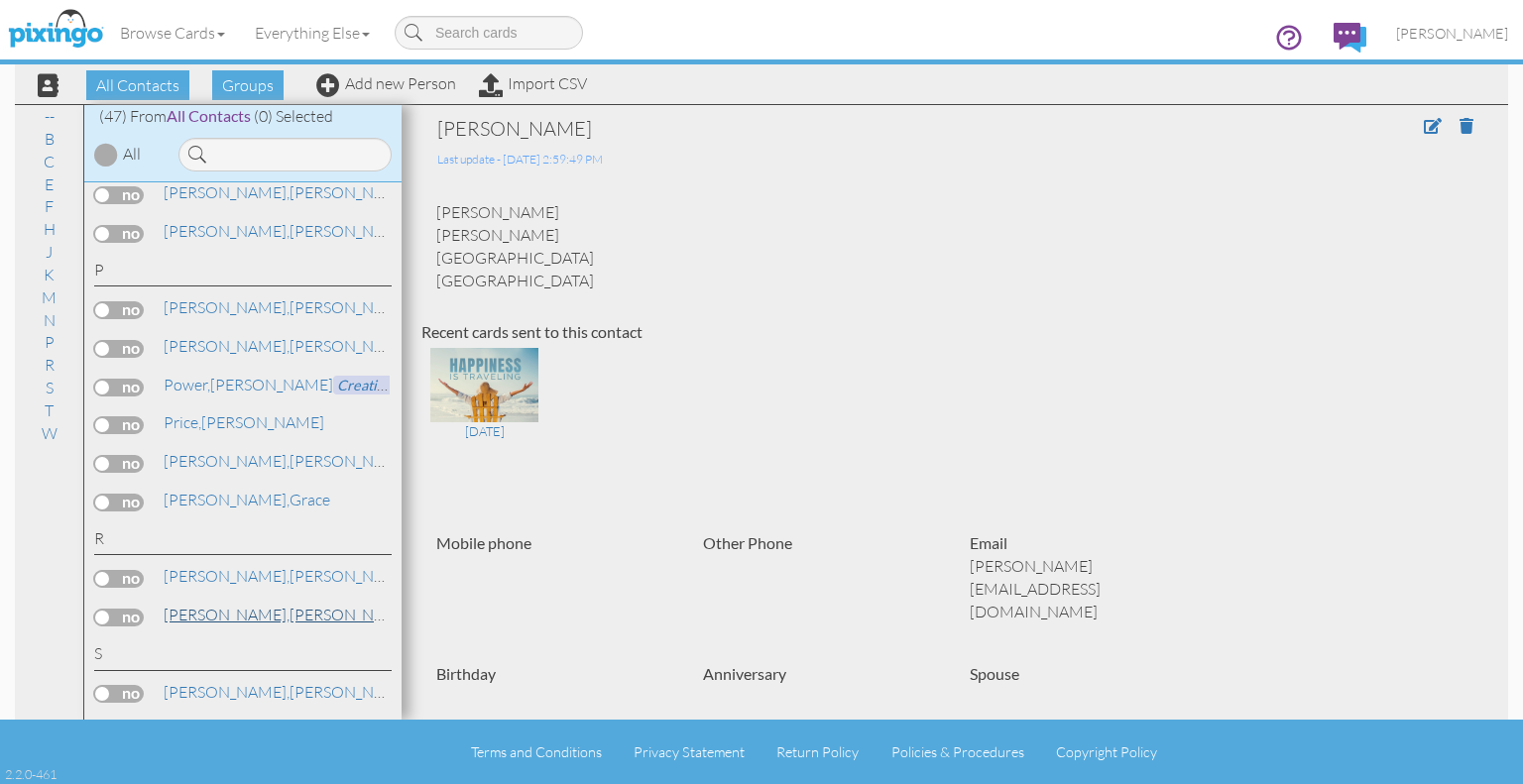 click on "[PERSON_NAME]" at bounding box center (288, 615) 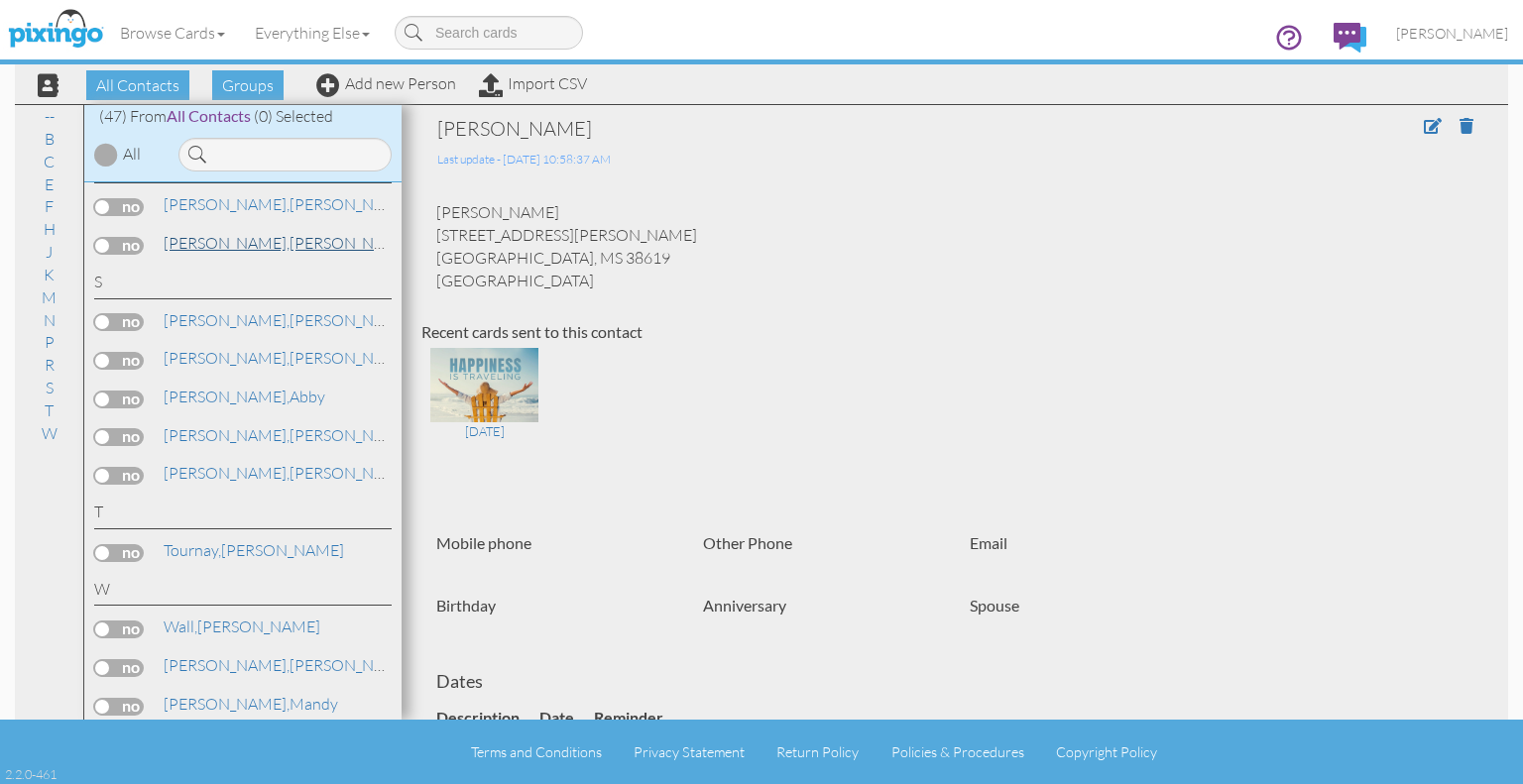 scroll, scrollTop: 1821, scrollLeft: 0, axis: vertical 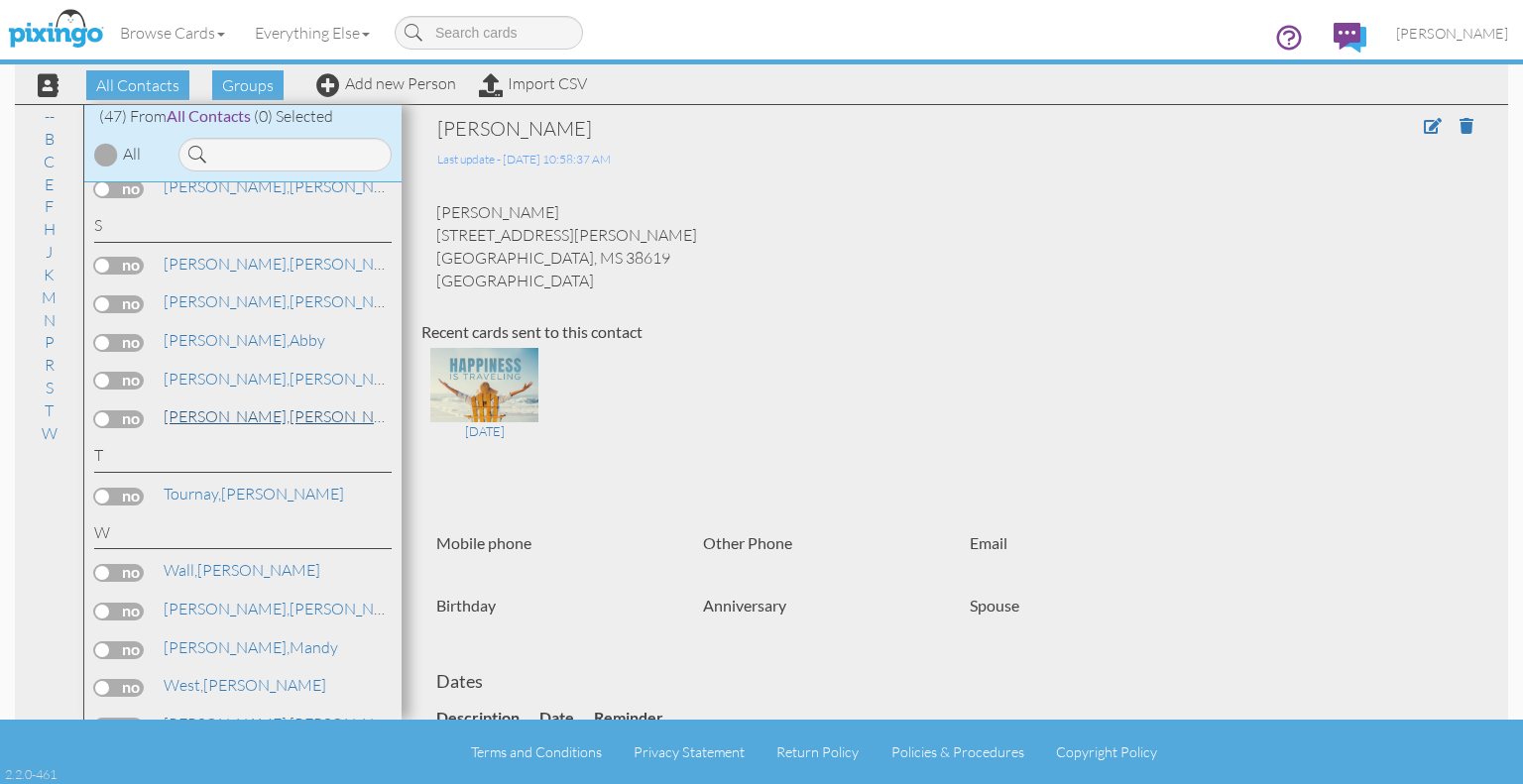 click on "[PERSON_NAME]" at bounding box center (288, 416) 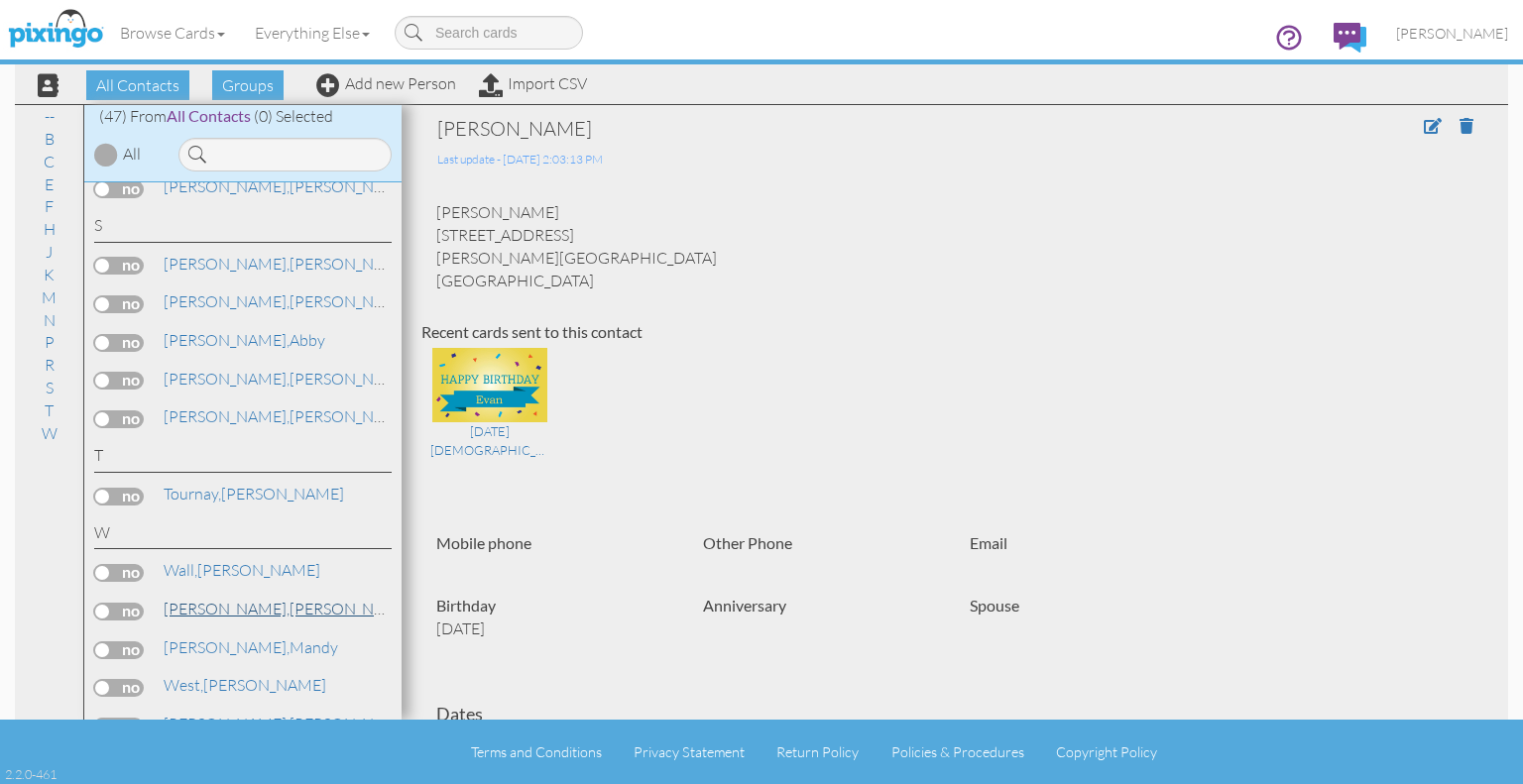 click on "[PERSON_NAME]," at bounding box center (226, 609) 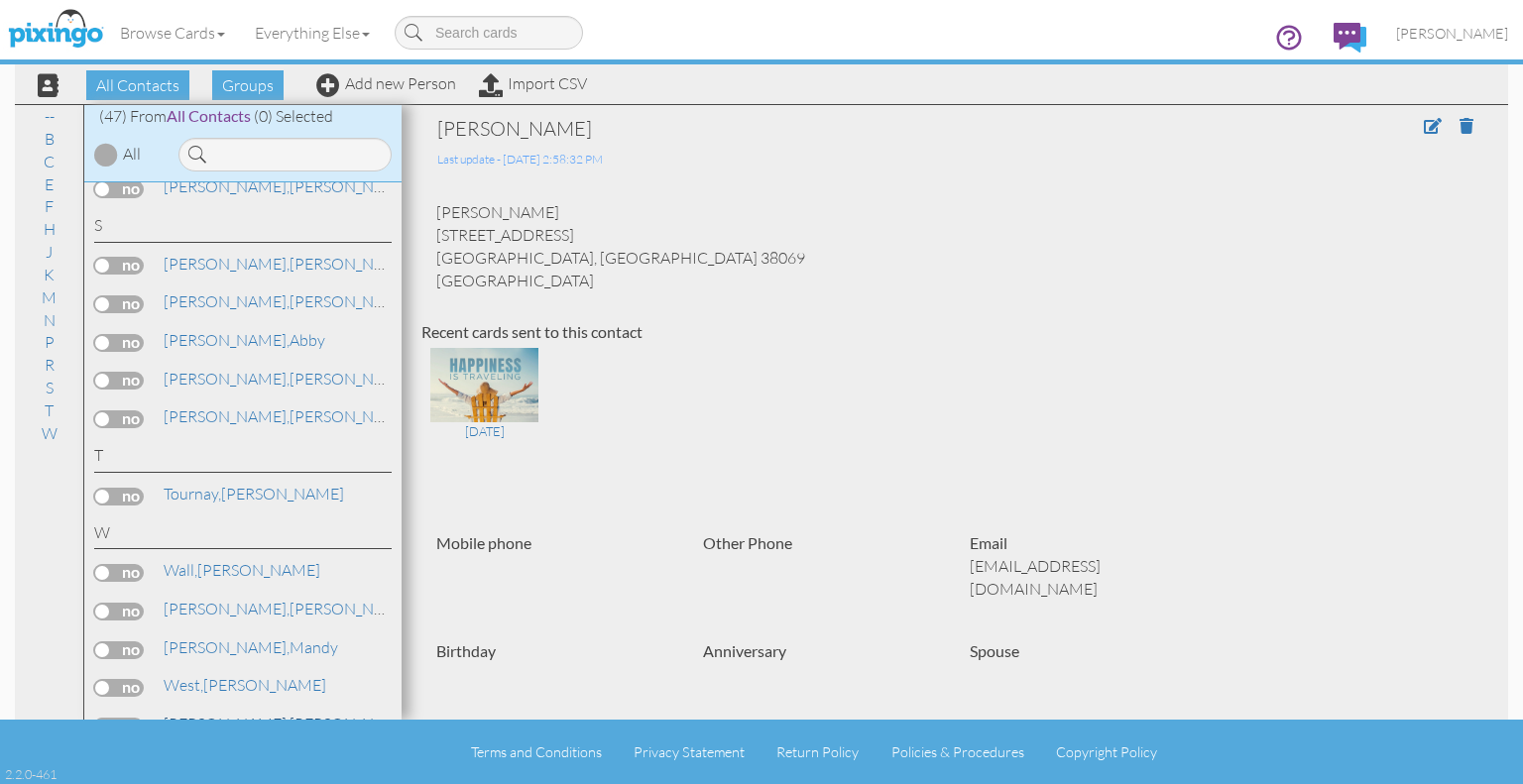 click on "[PERSON_NAME][GEOGRAPHIC_DATA]" at bounding box center (298, 724) 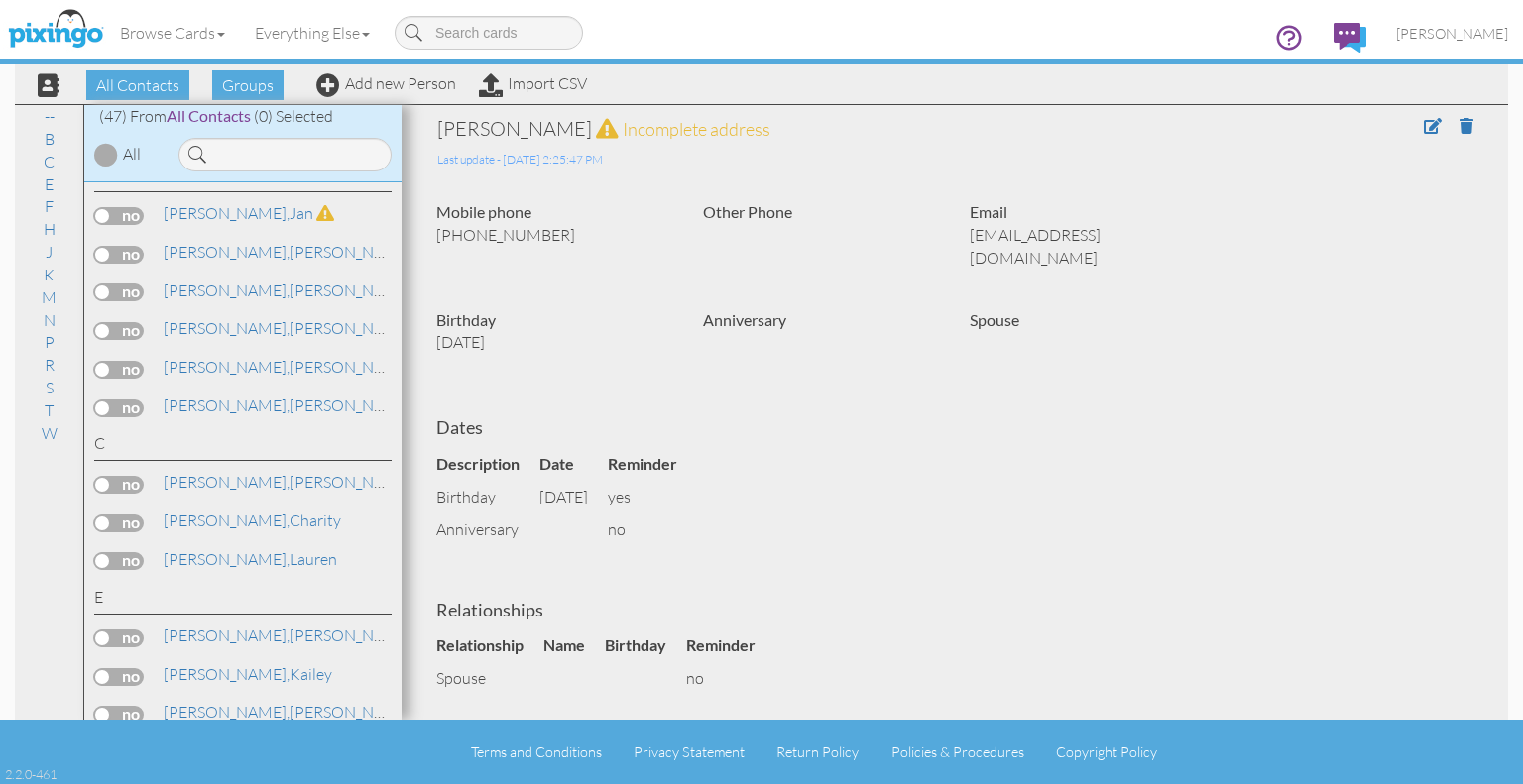 scroll, scrollTop: 0, scrollLeft: 0, axis: both 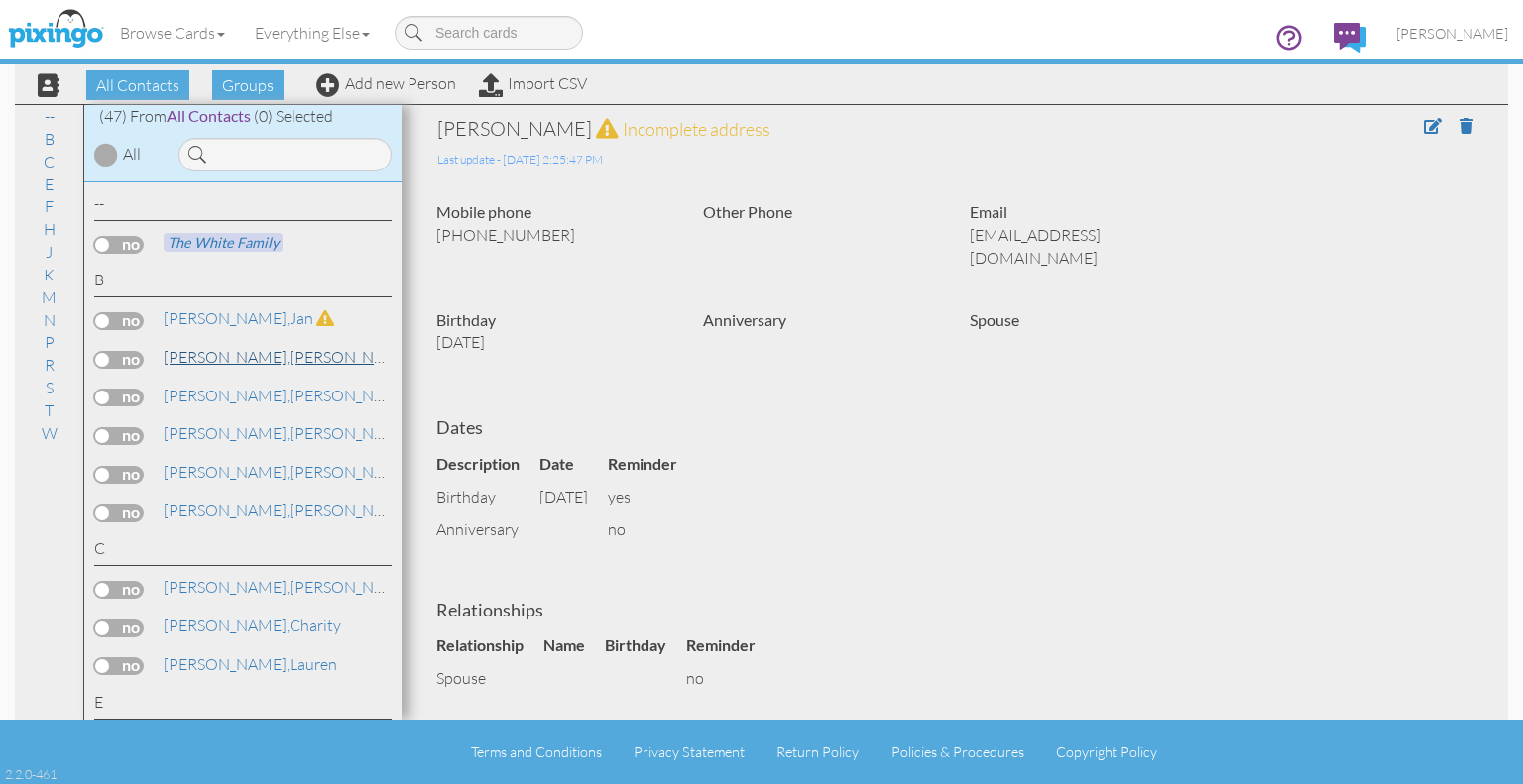 click on "[PERSON_NAME]" at bounding box center (288, 357) 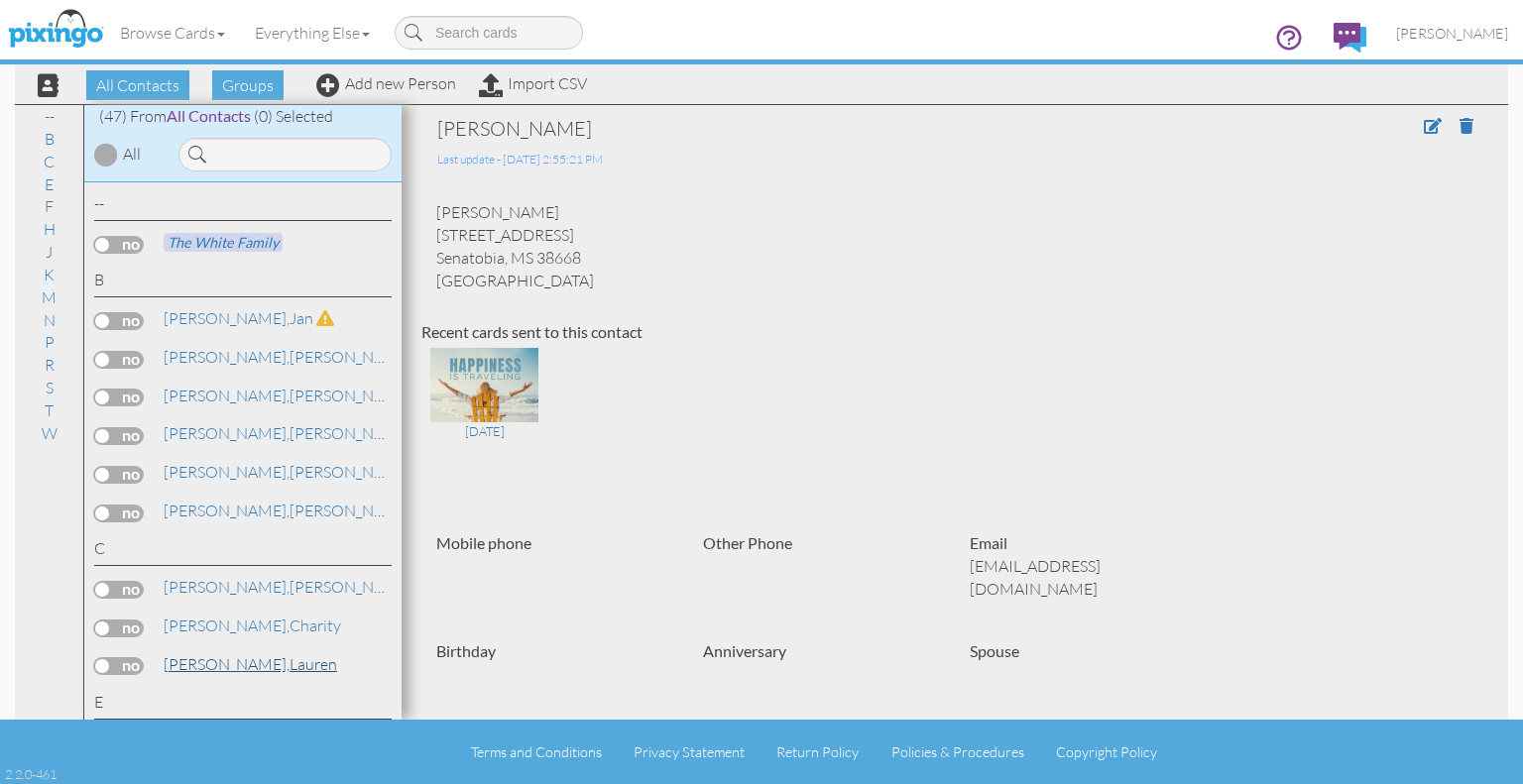 click on "[PERSON_NAME]," at bounding box center [226, 664] 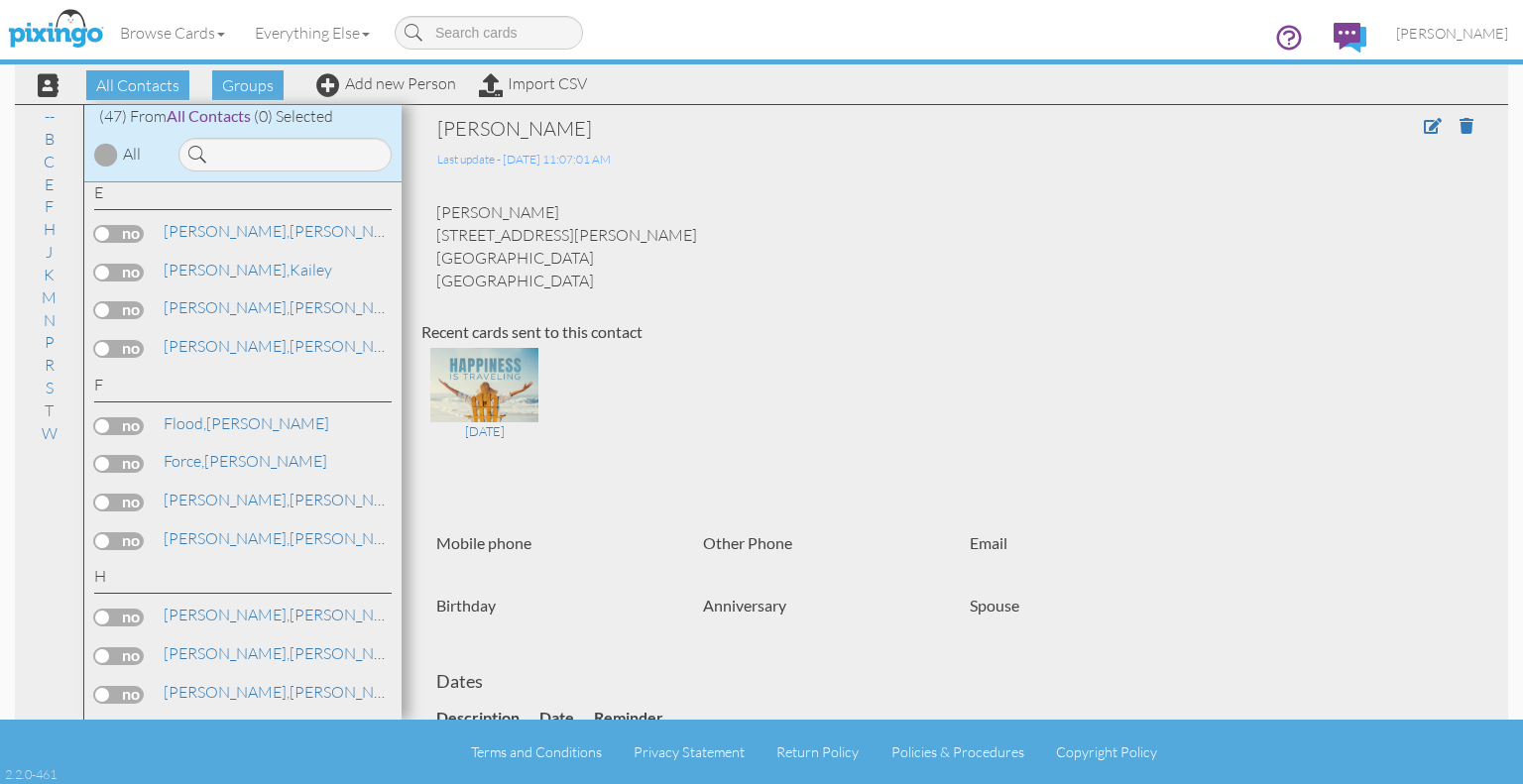 scroll, scrollTop: 507, scrollLeft: 0, axis: vertical 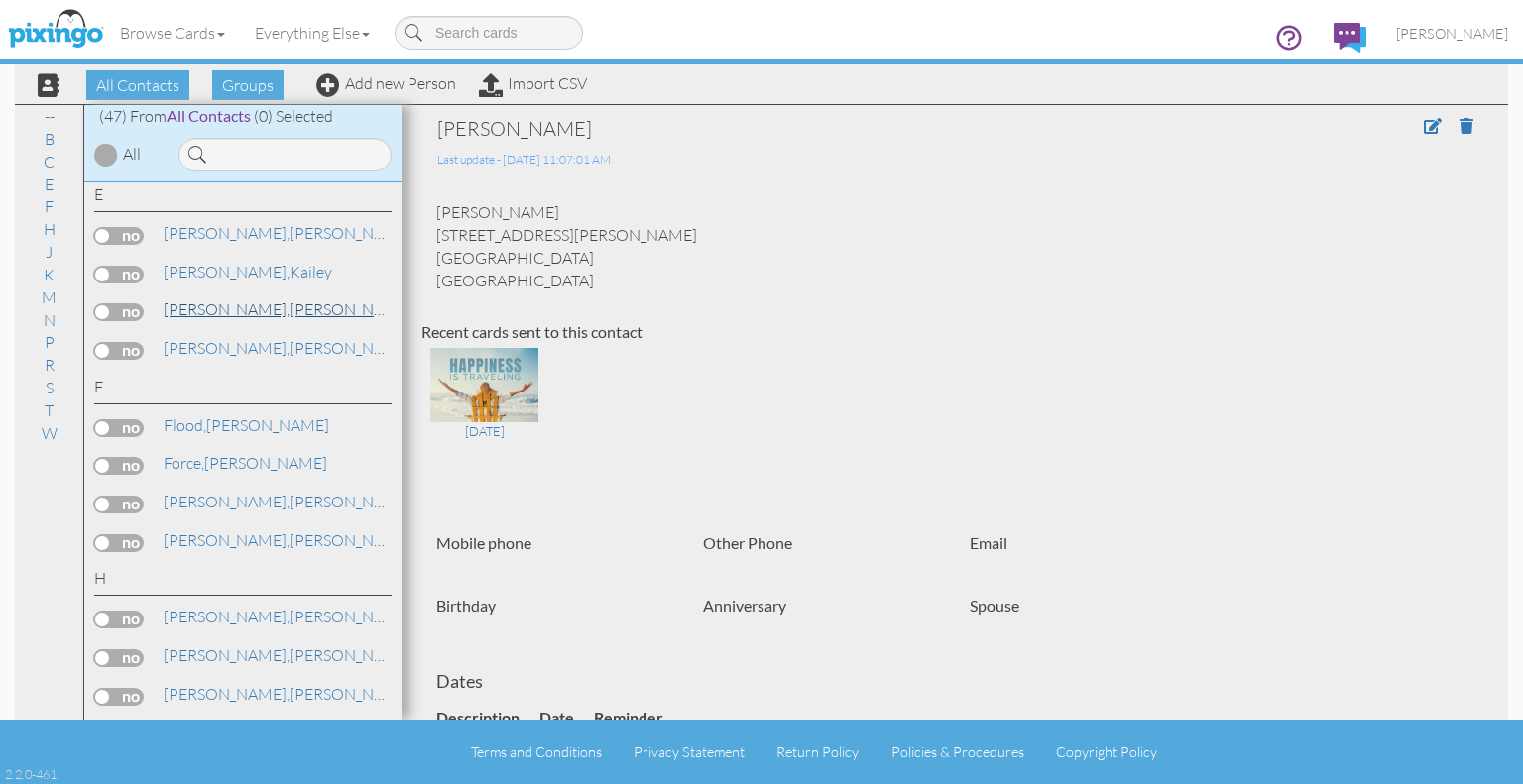 click on "[PERSON_NAME]," at bounding box center [226, 309] 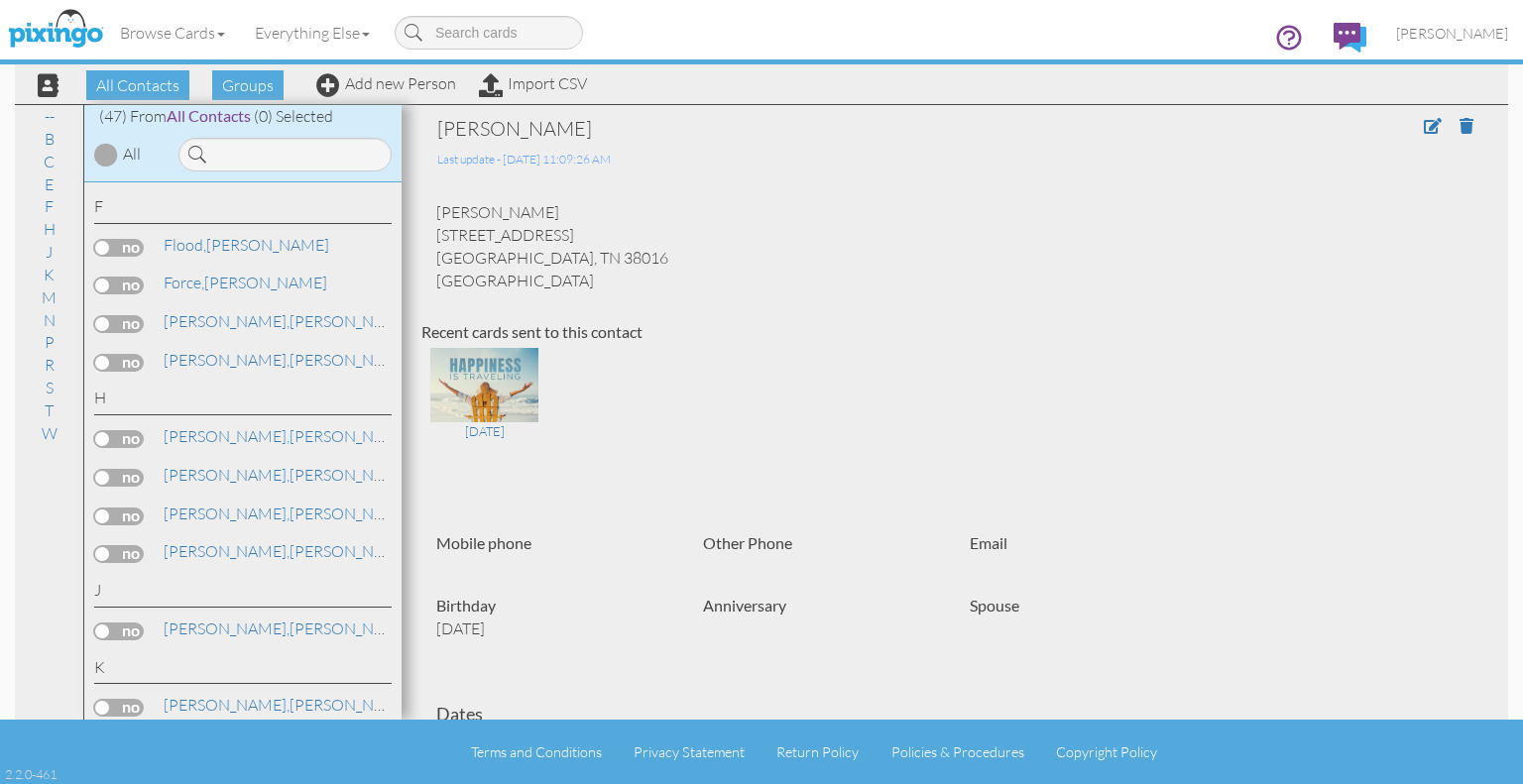 scroll, scrollTop: 693, scrollLeft: 0, axis: vertical 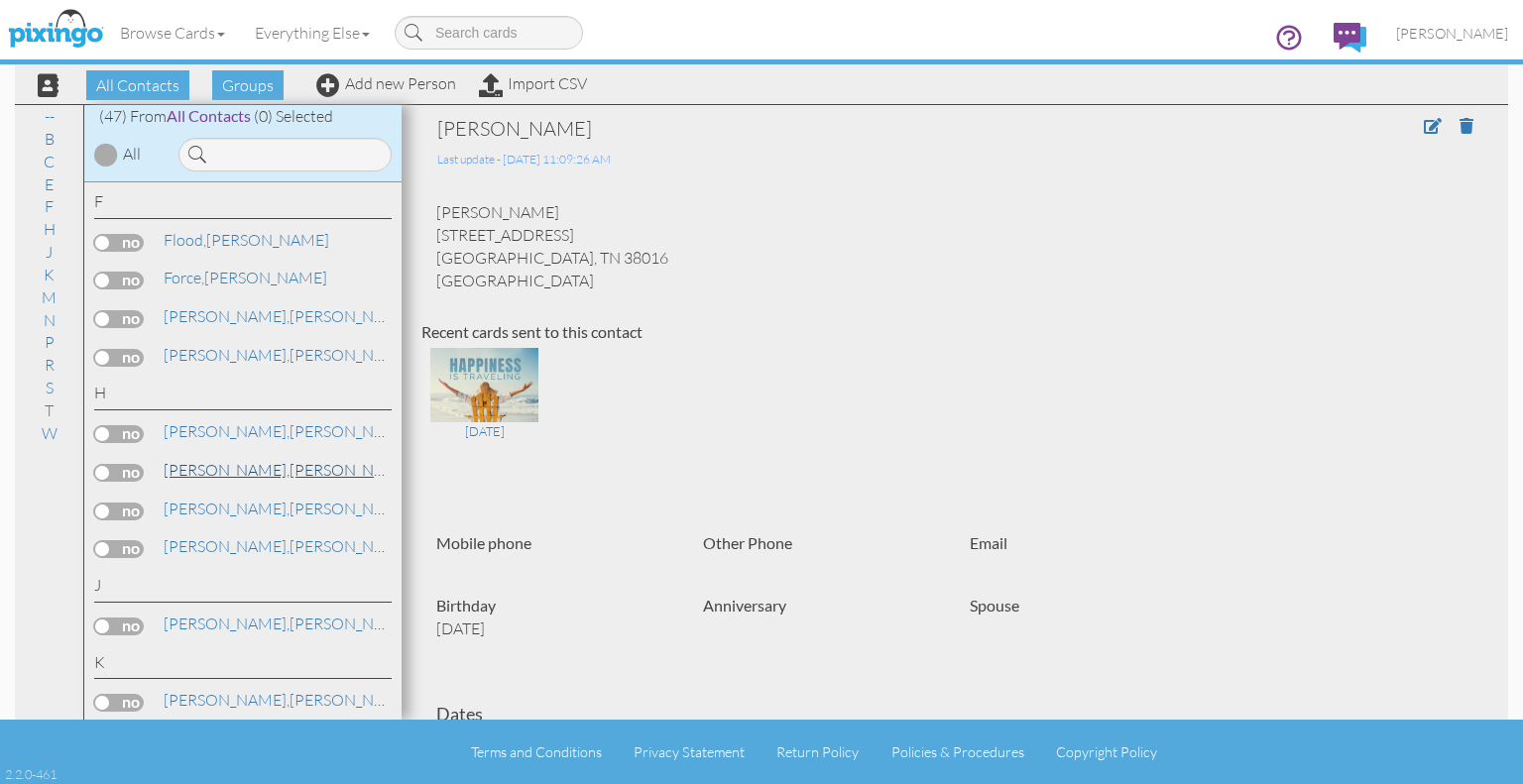 click on "[PERSON_NAME]" at bounding box center [288, 470] 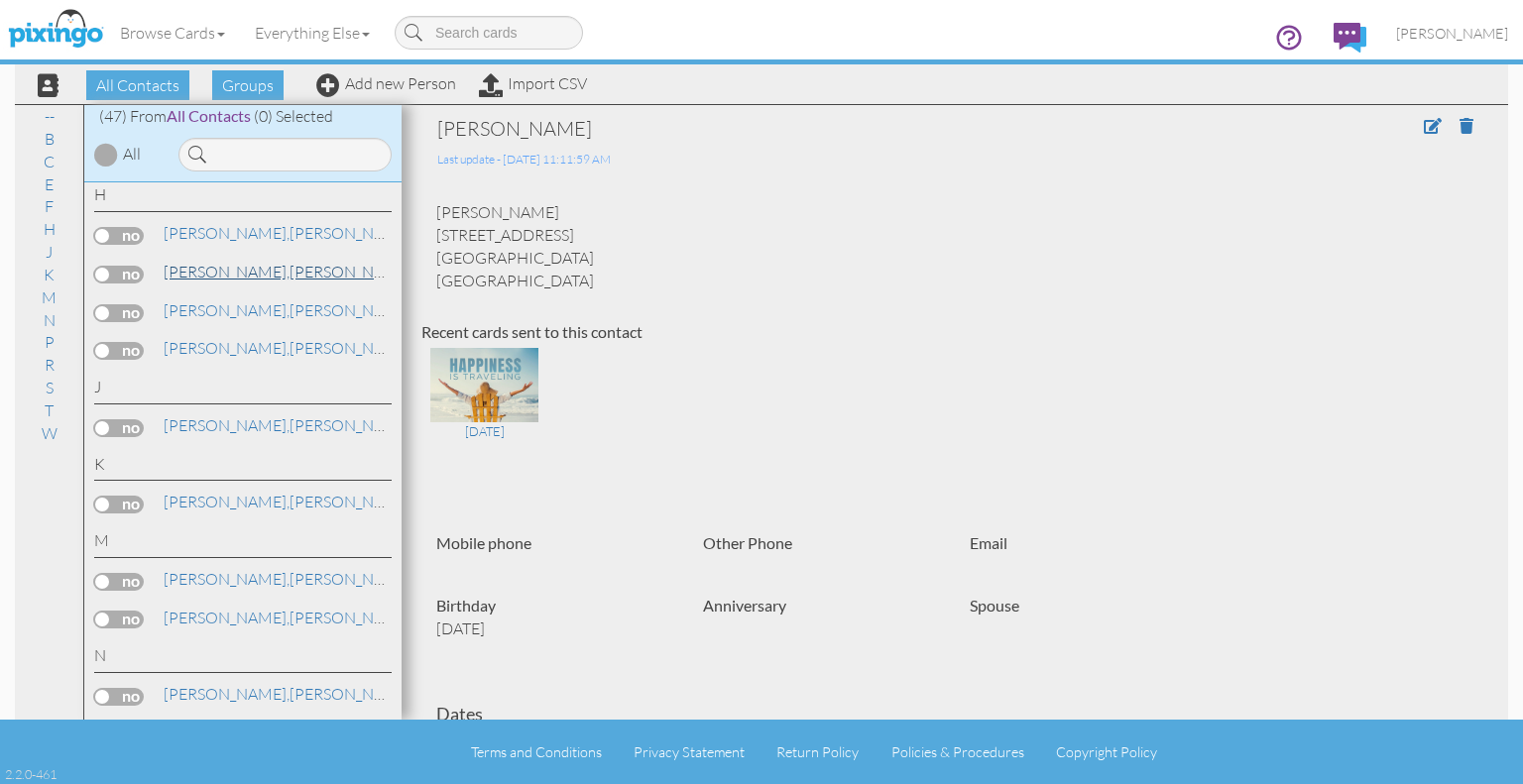 scroll, scrollTop: 1009, scrollLeft: 0, axis: vertical 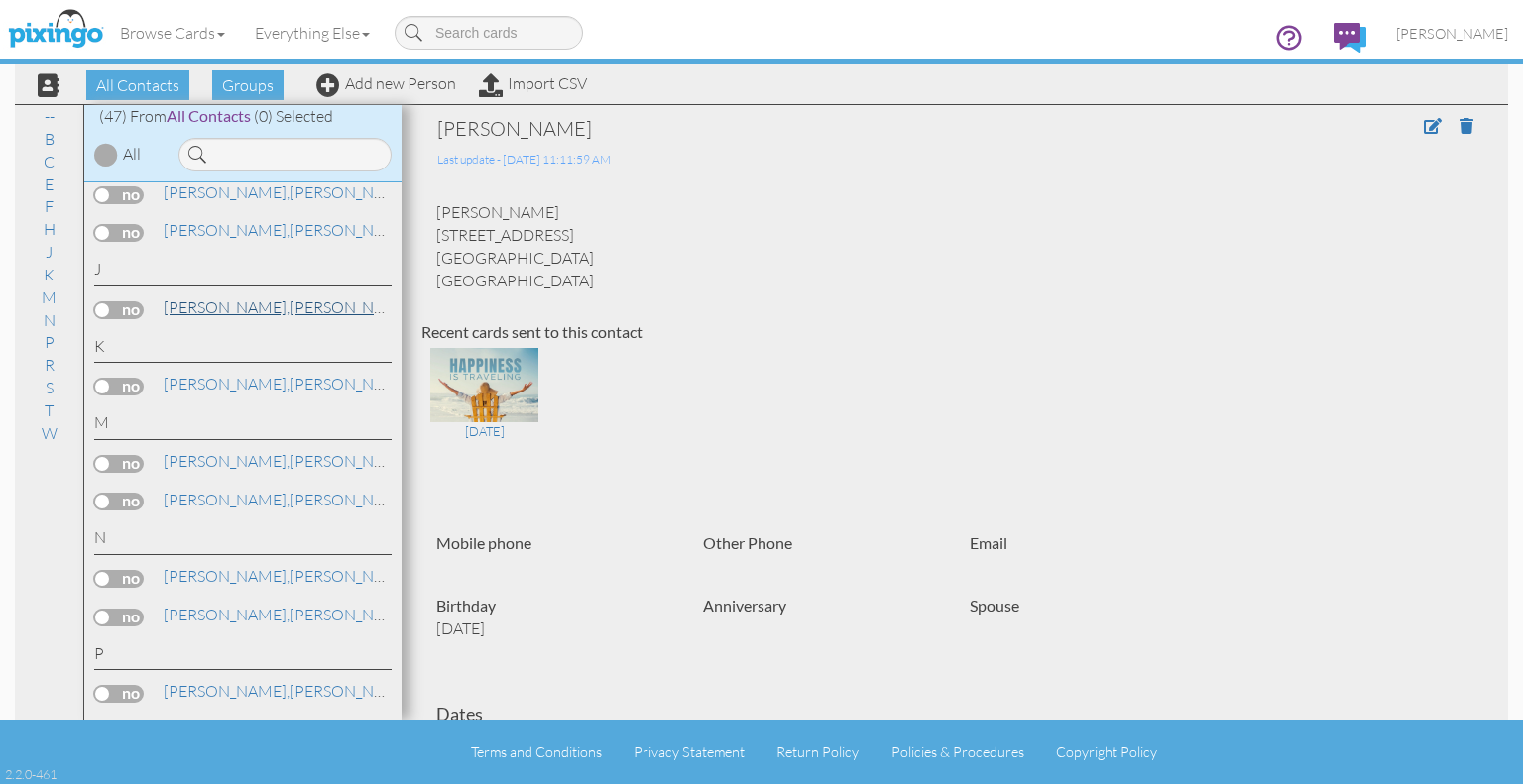 click on "[PERSON_NAME]" at bounding box center (288, 307) 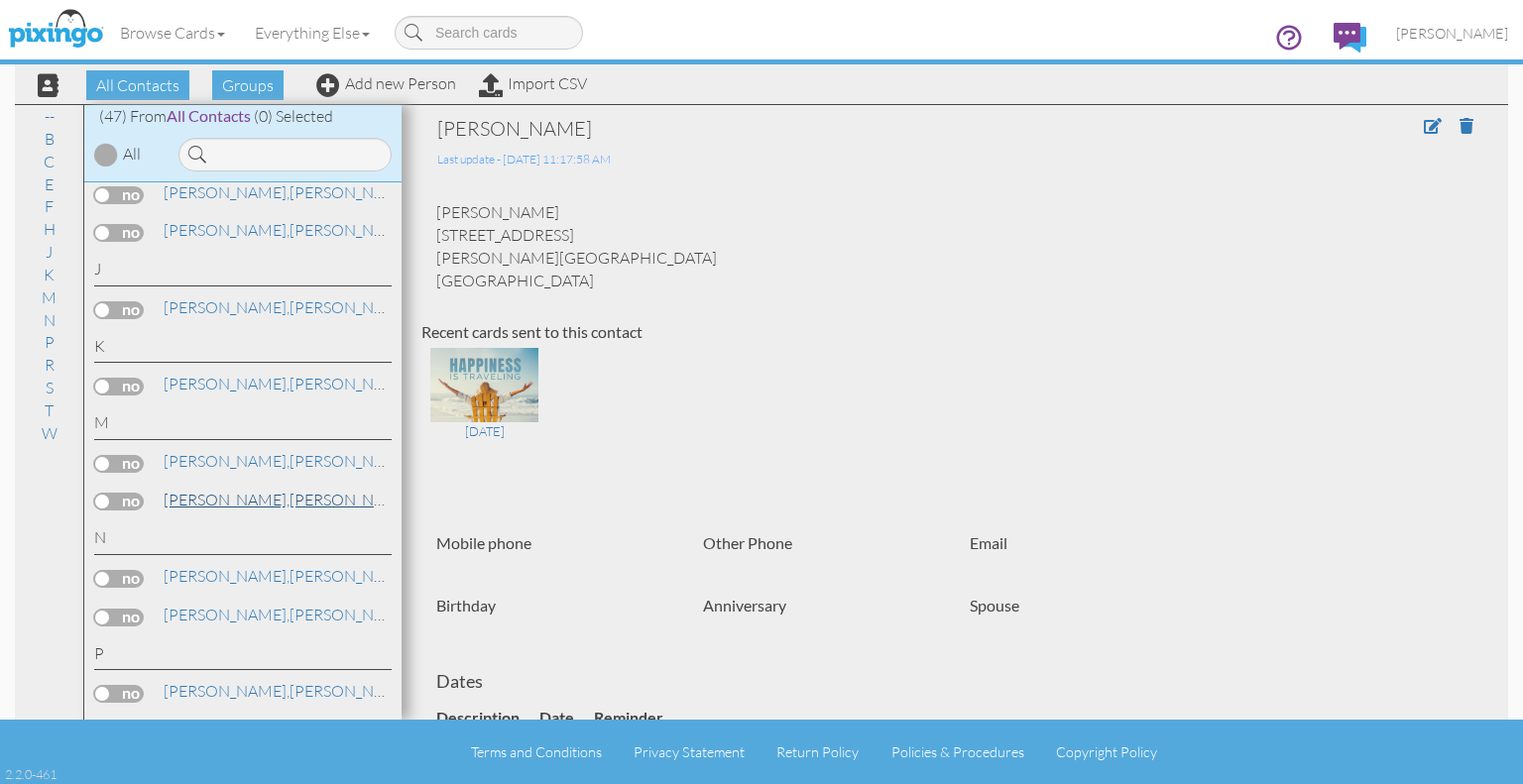 click on "[PERSON_NAME]," at bounding box center [226, 500] 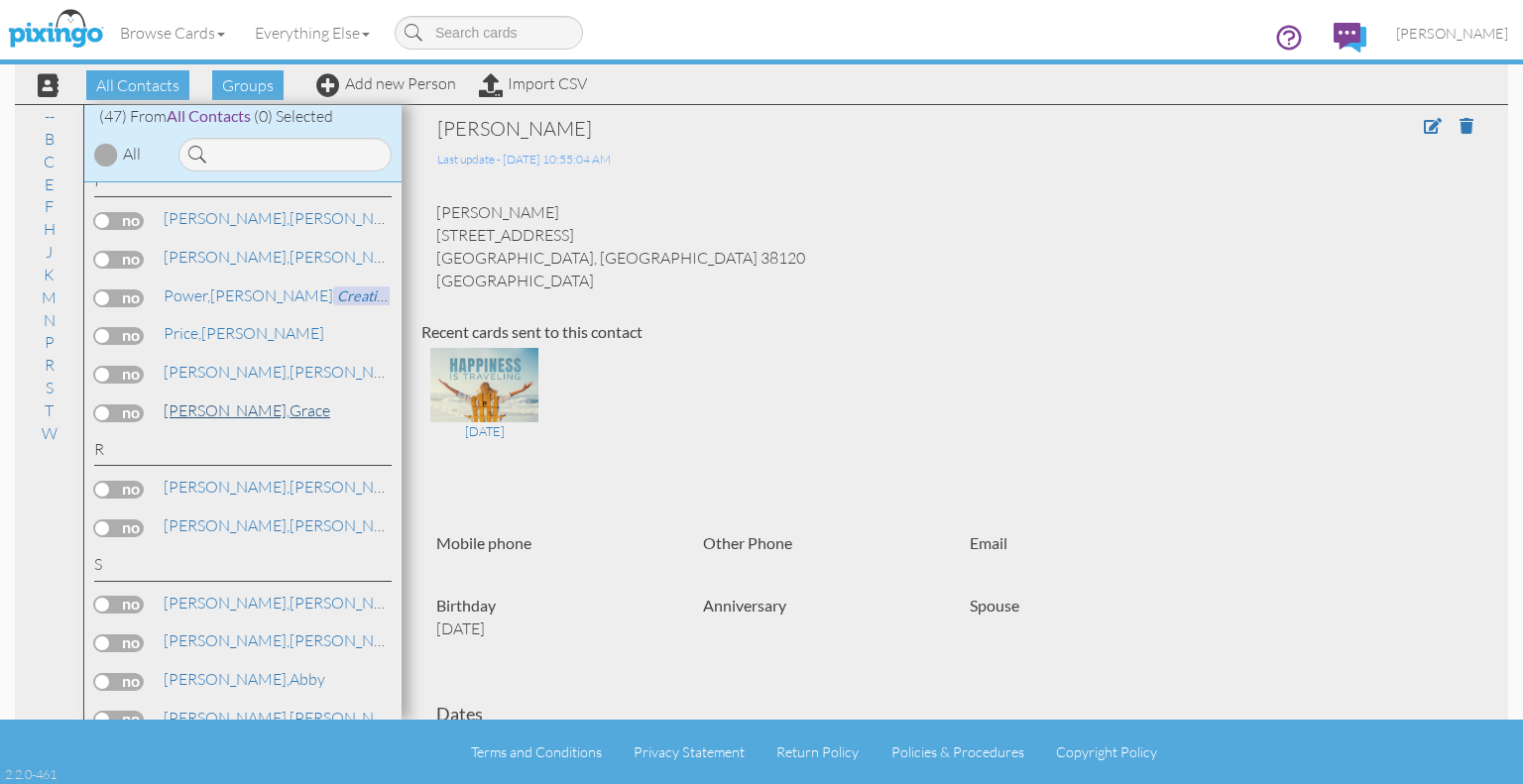 scroll, scrollTop: 1482, scrollLeft: 0, axis: vertical 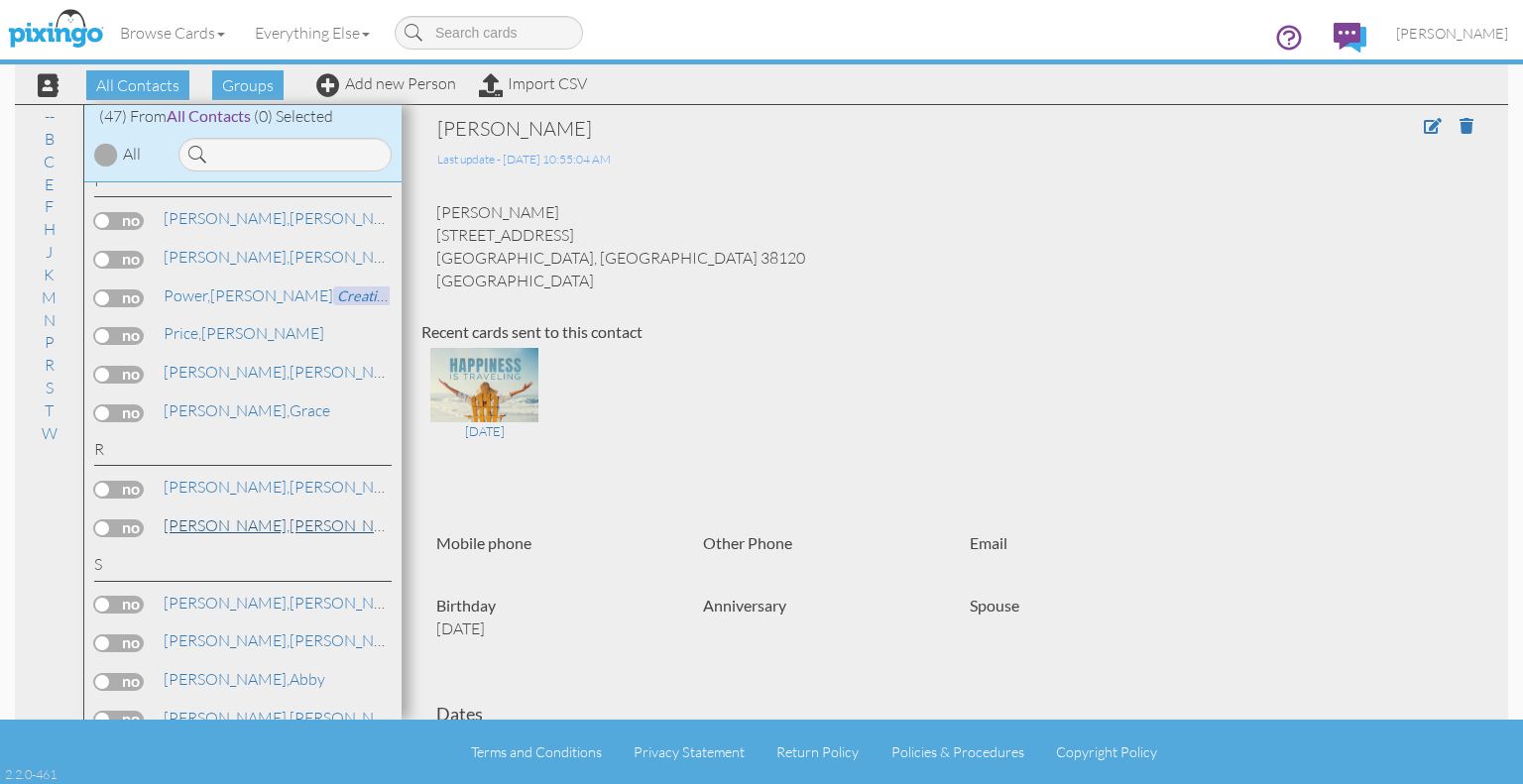 click on "[PERSON_NAME]" at bounding box center (288, 525) 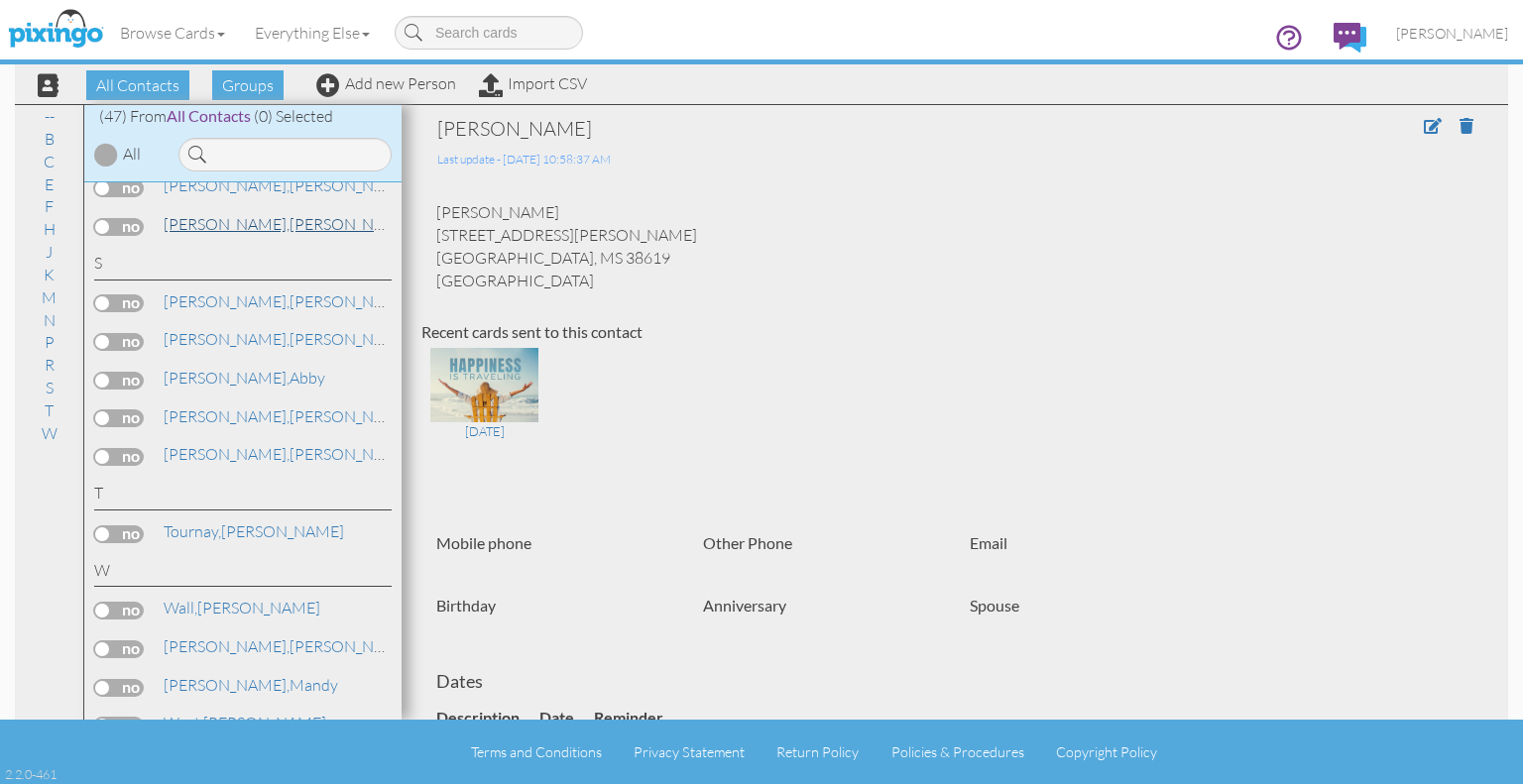 scroll, scrollTop: 1821, scrollLeft: 0, axis: vertical 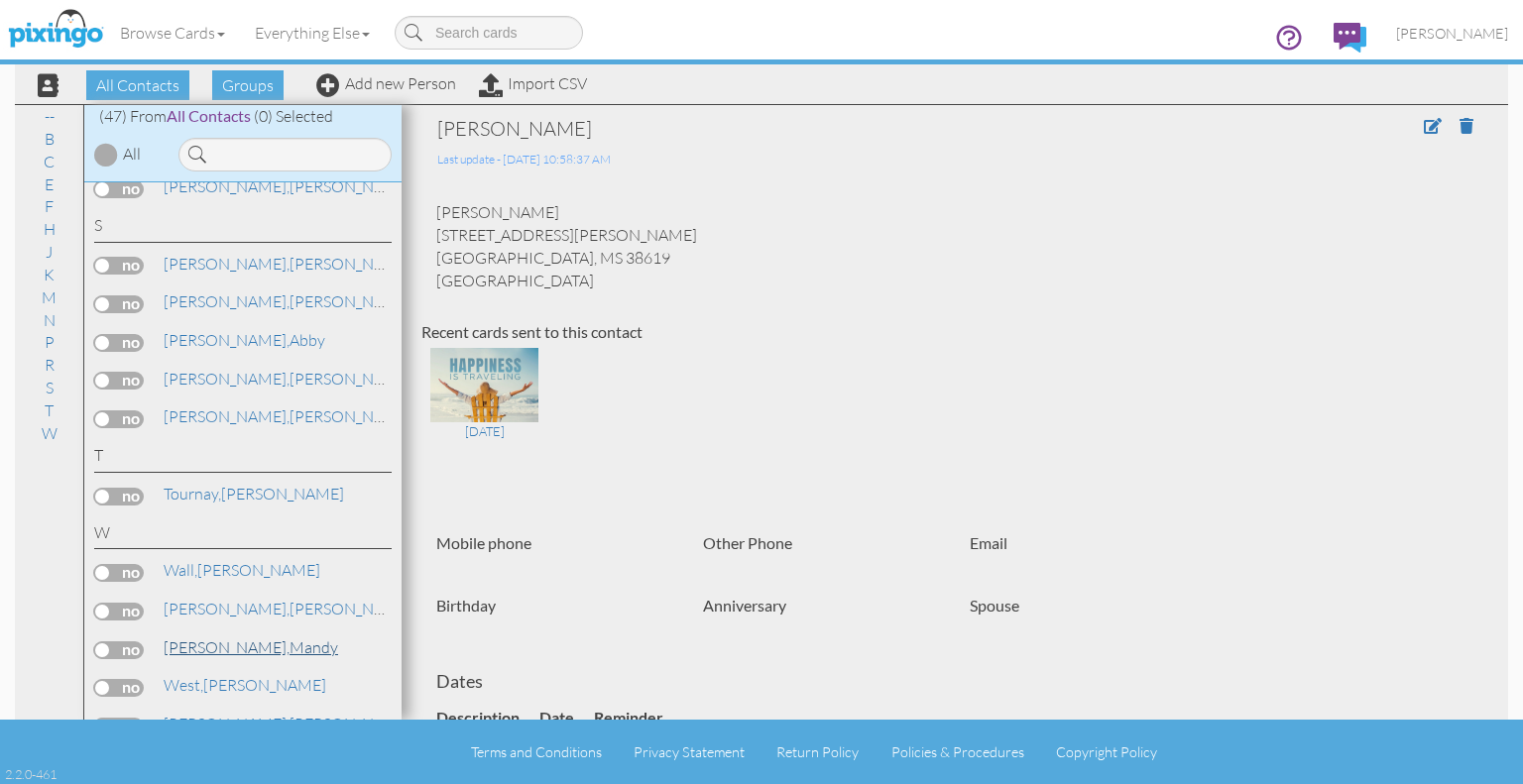 click on "[PERSON_NAME]" at bounding box center [251, 647] 